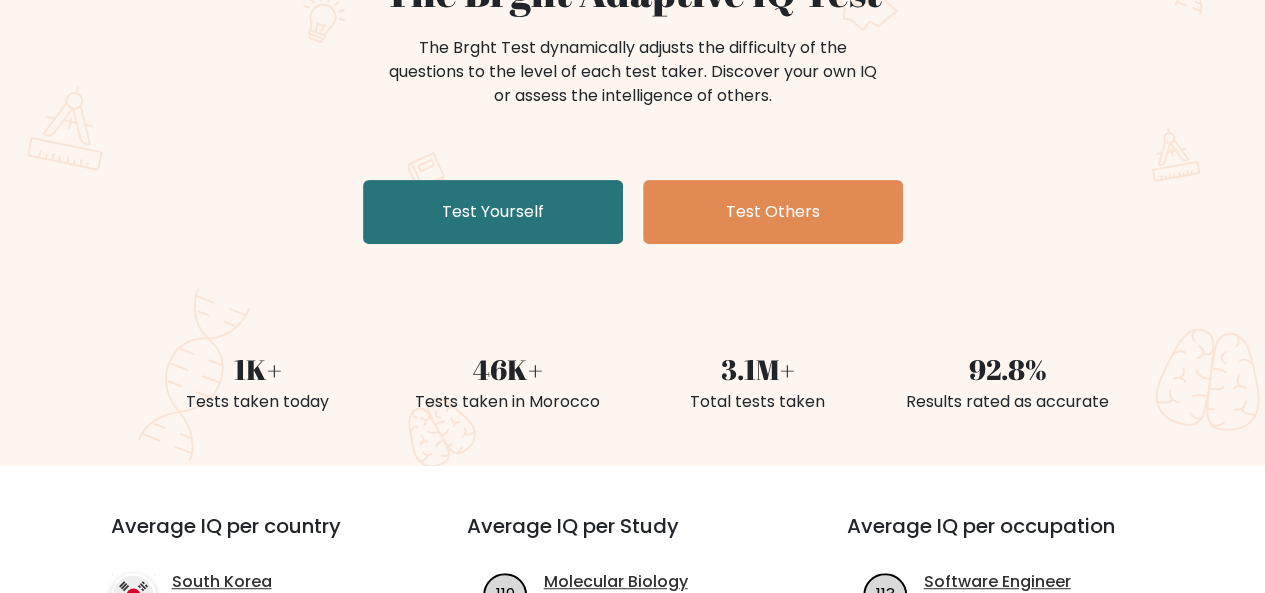 scroll, scrollTop: 240, scrollLeft: 0, axis: vertical 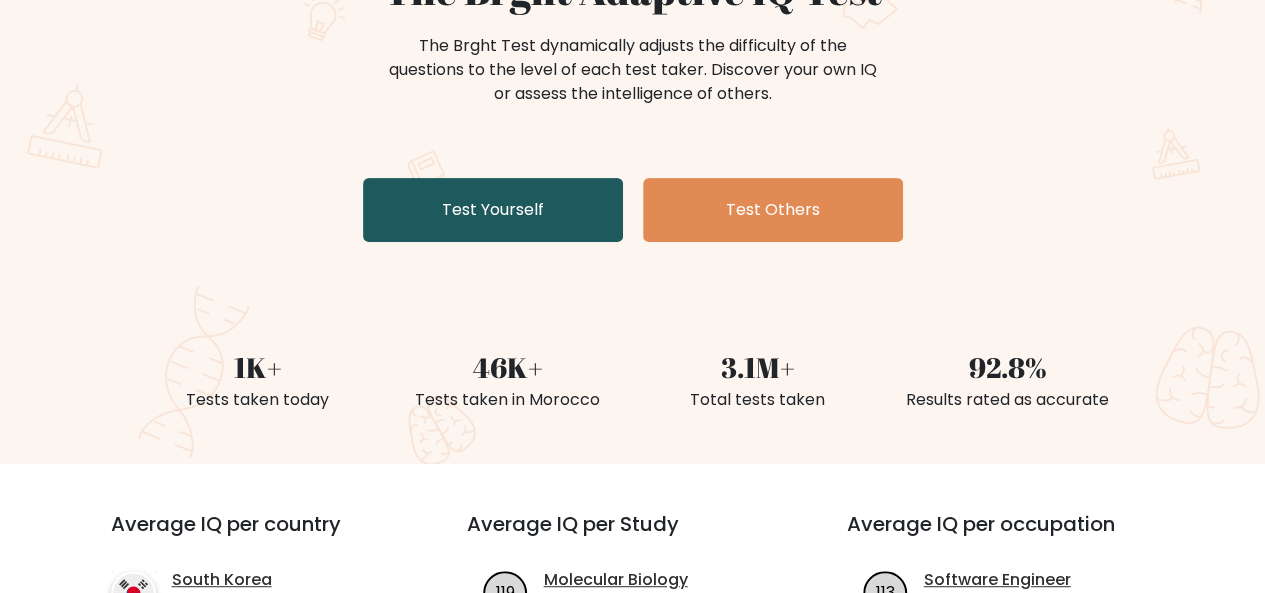 click on "Test Yourself" at bounding box center [493, 210] 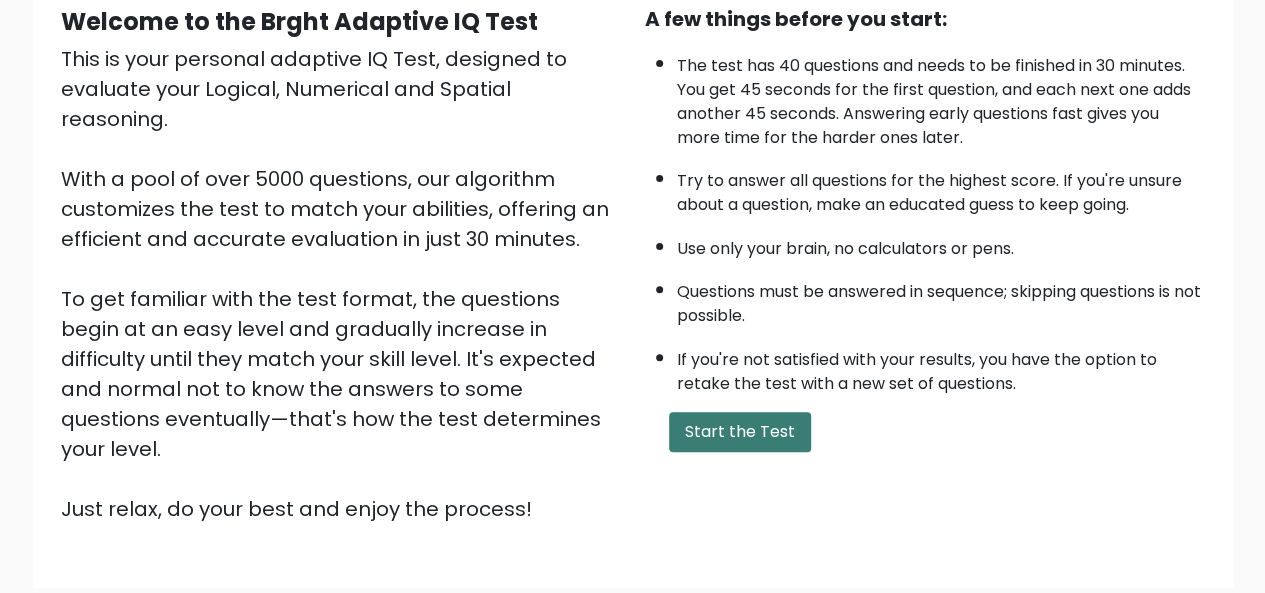 scroll, scrollTop: 162, scrollLeft: 0, axis: vertical 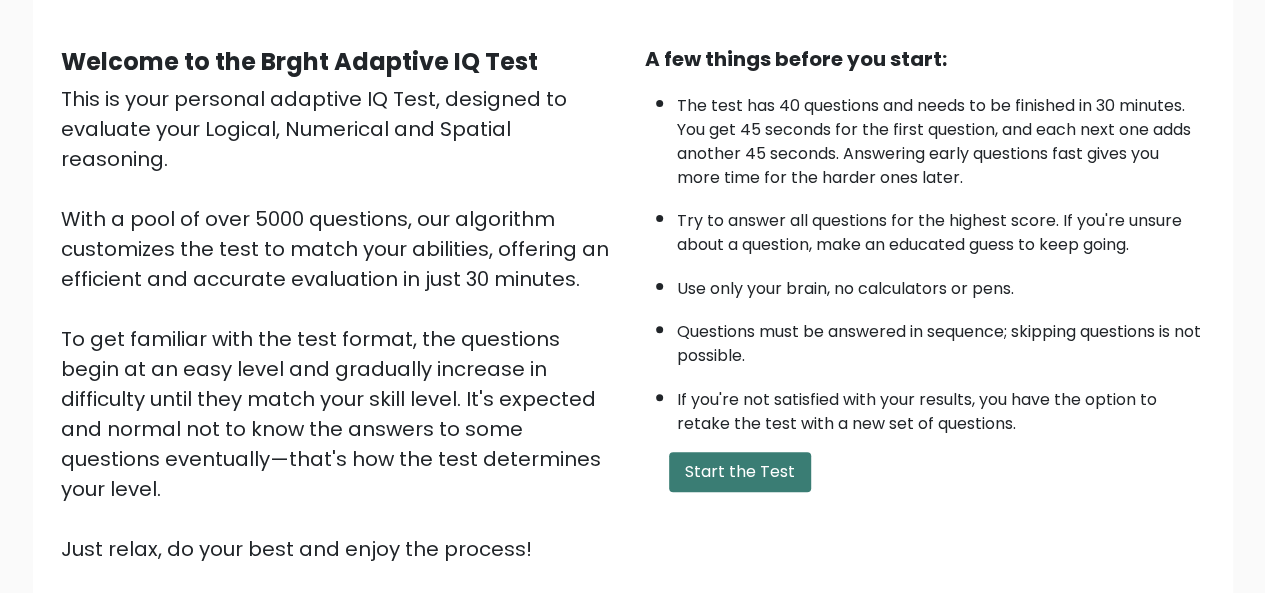 click on "Start the Test" at bounding box center [740, 472] 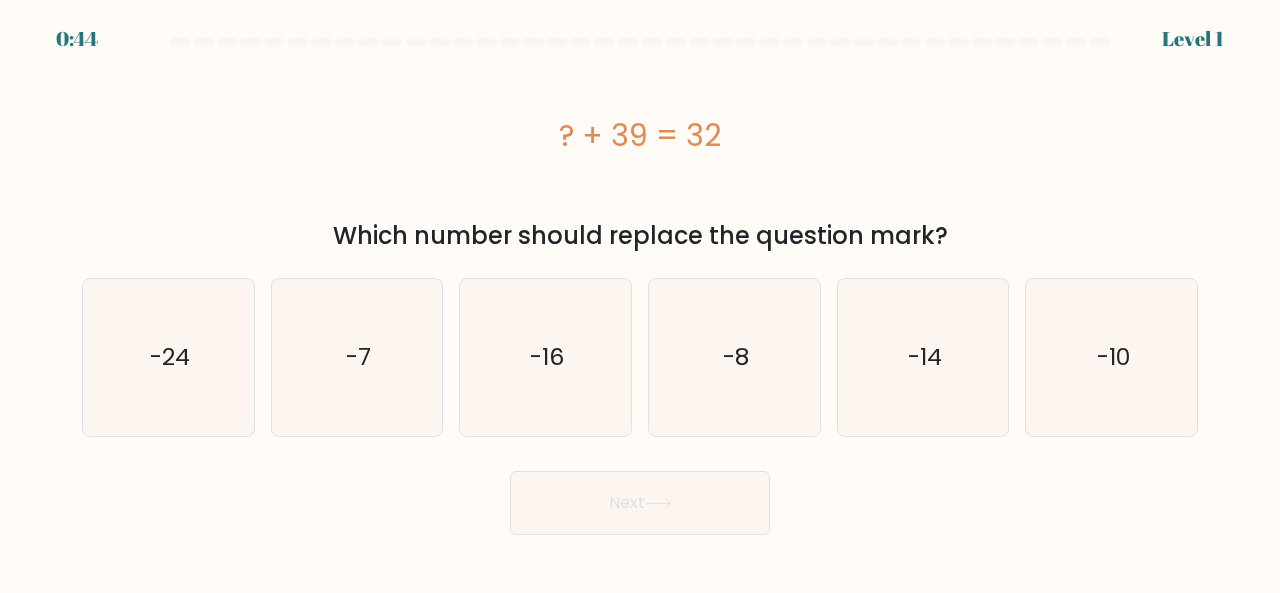 scroll, scrollTop: 0, scrollLeft: 0, axis: both 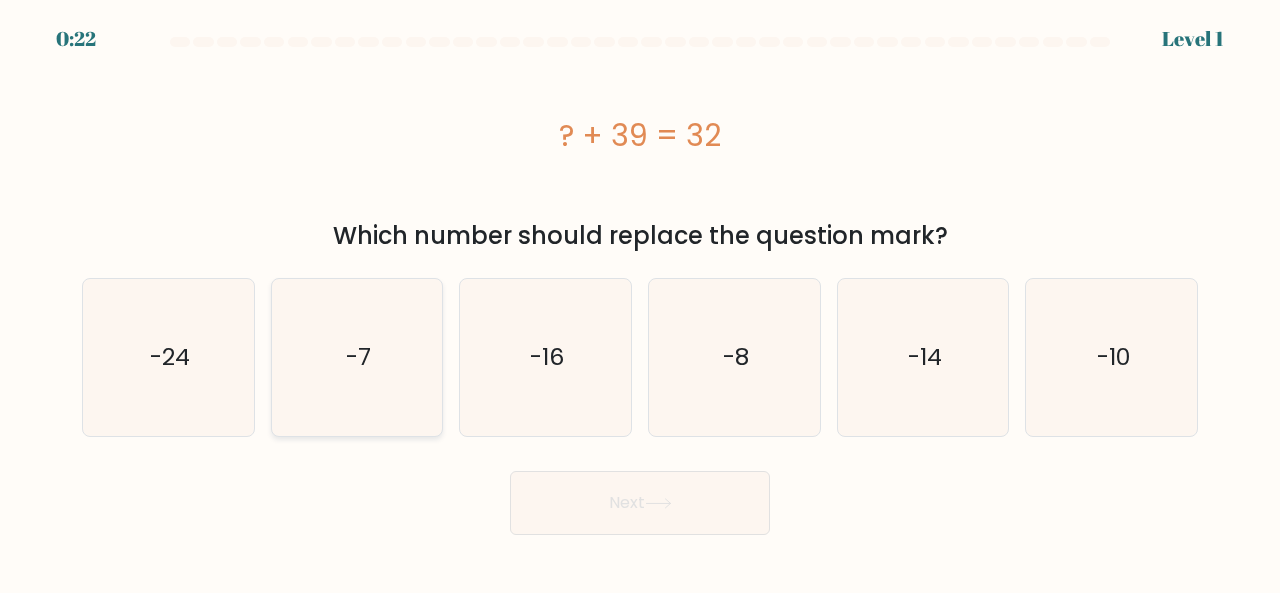 click on "-7" at bounding box center (357, 357) 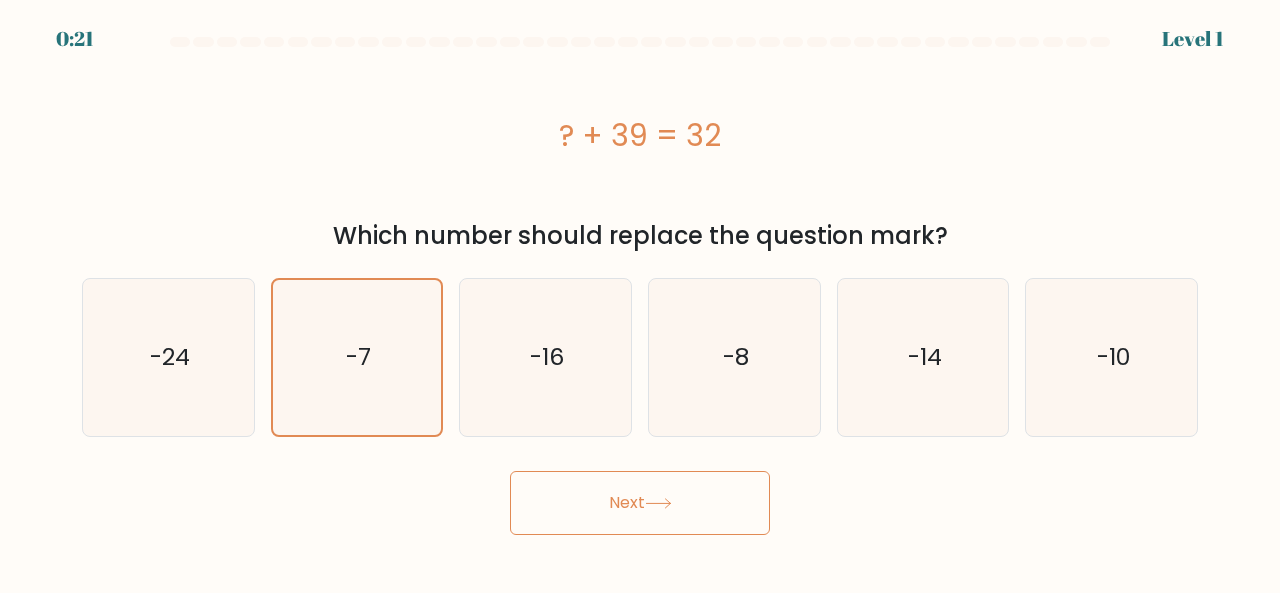 click on "Next" at bounding box center [640, 503] 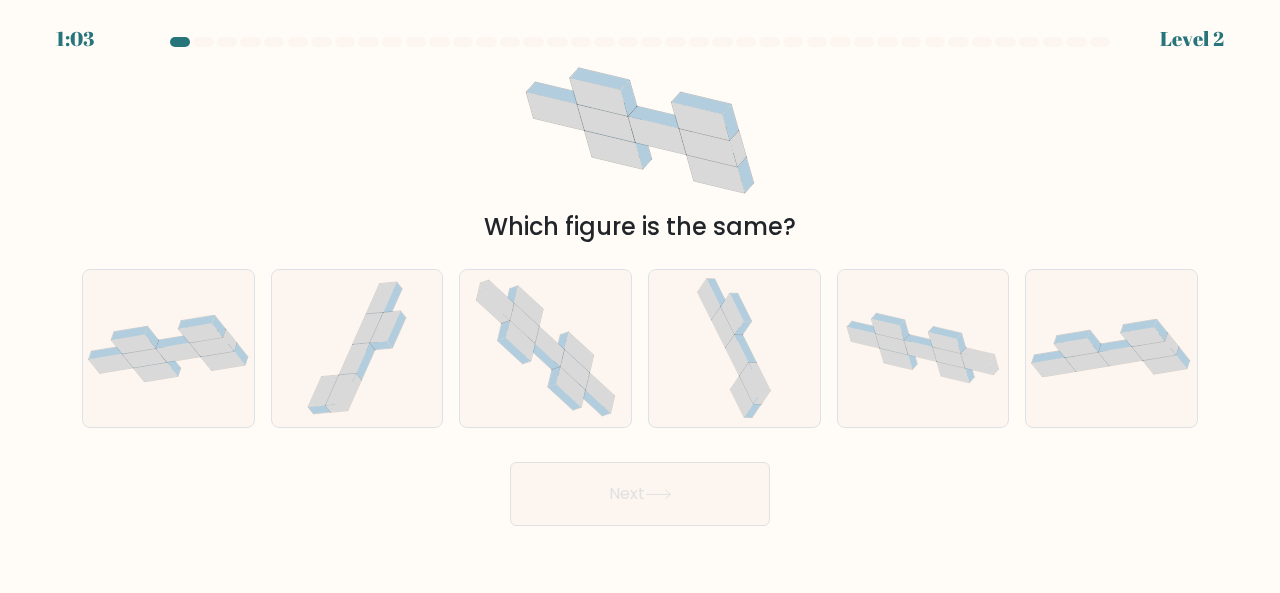 drag, startPoint x: 662, startPoint y: 144, endPoint x: 648, endPoint y: 175, distance: 34.0147 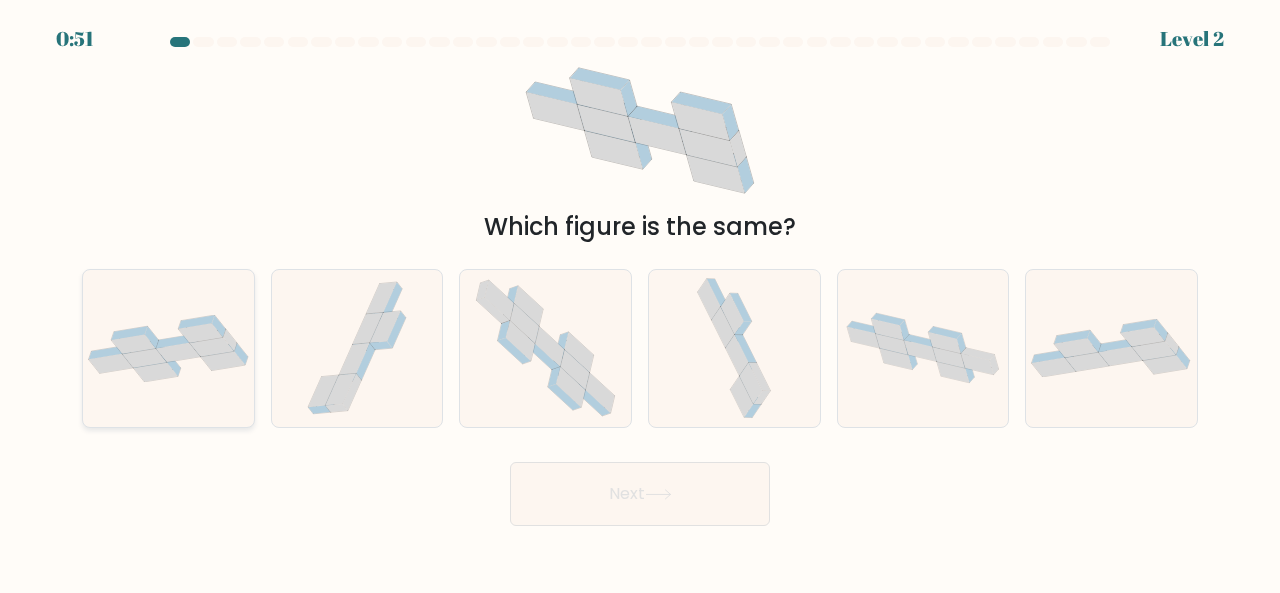 click at bounding box center (156, 371) 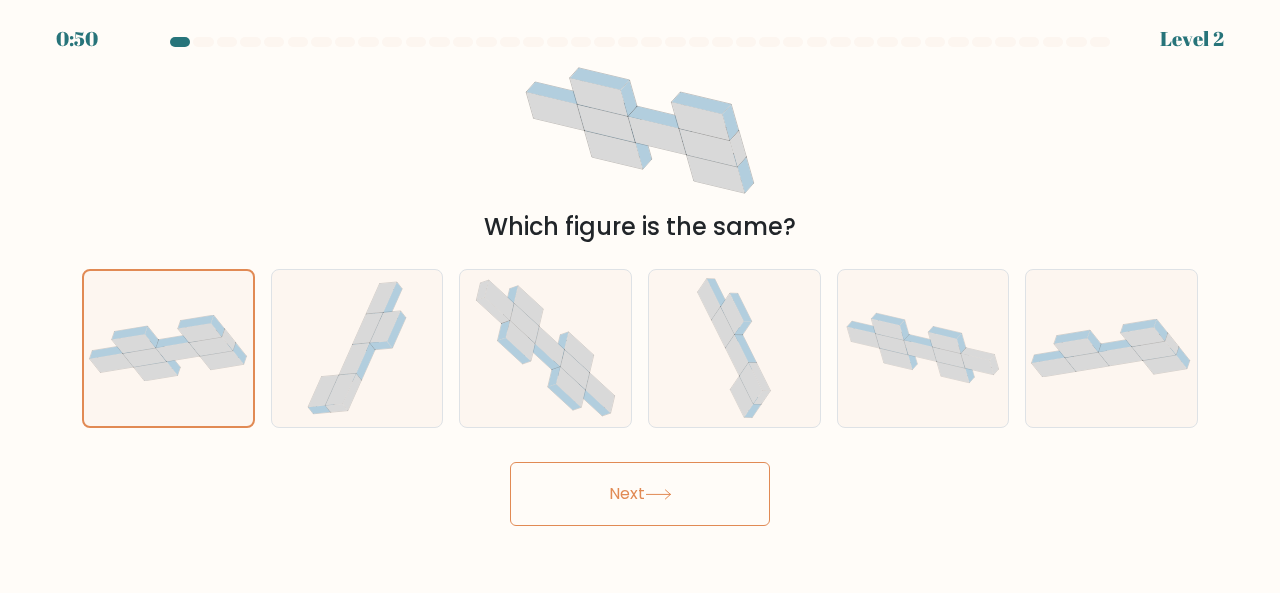 click on "Next" at bounding box center (640, 494) 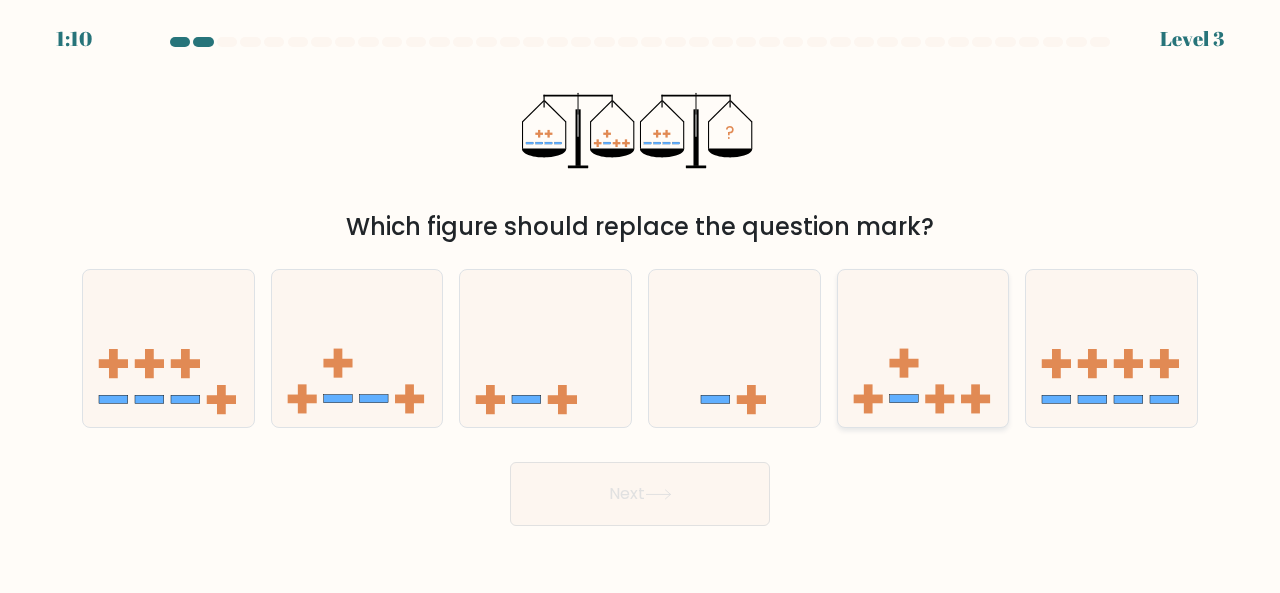click at bounding box center [939, 399] 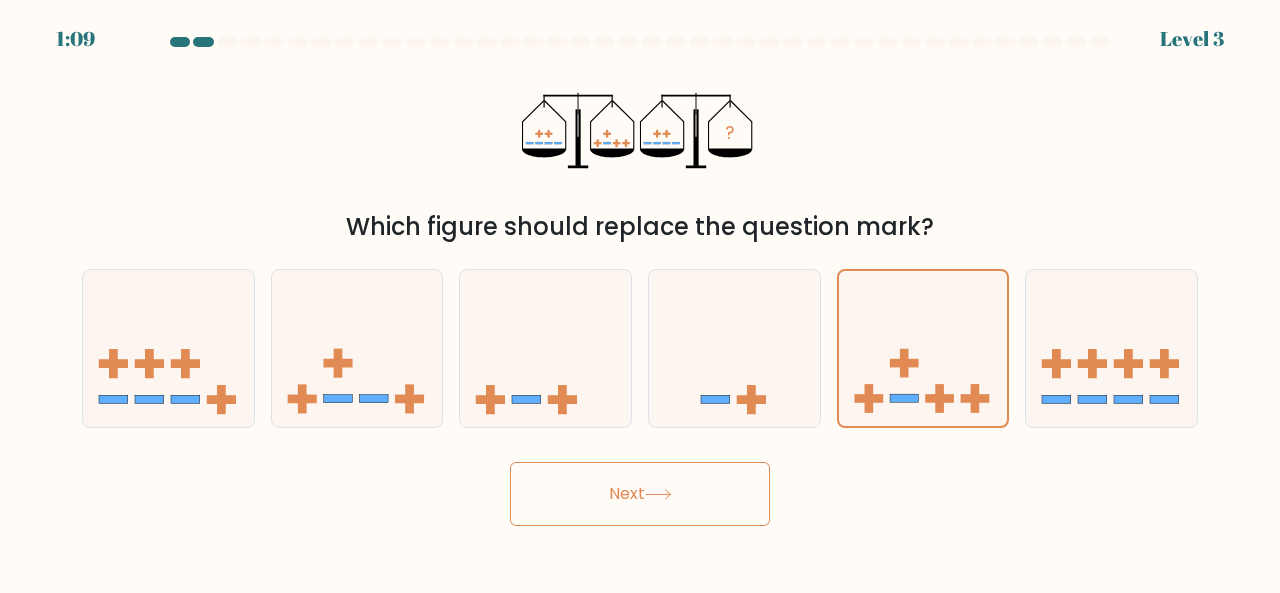click on "Next" at bounding box center [640, 494] 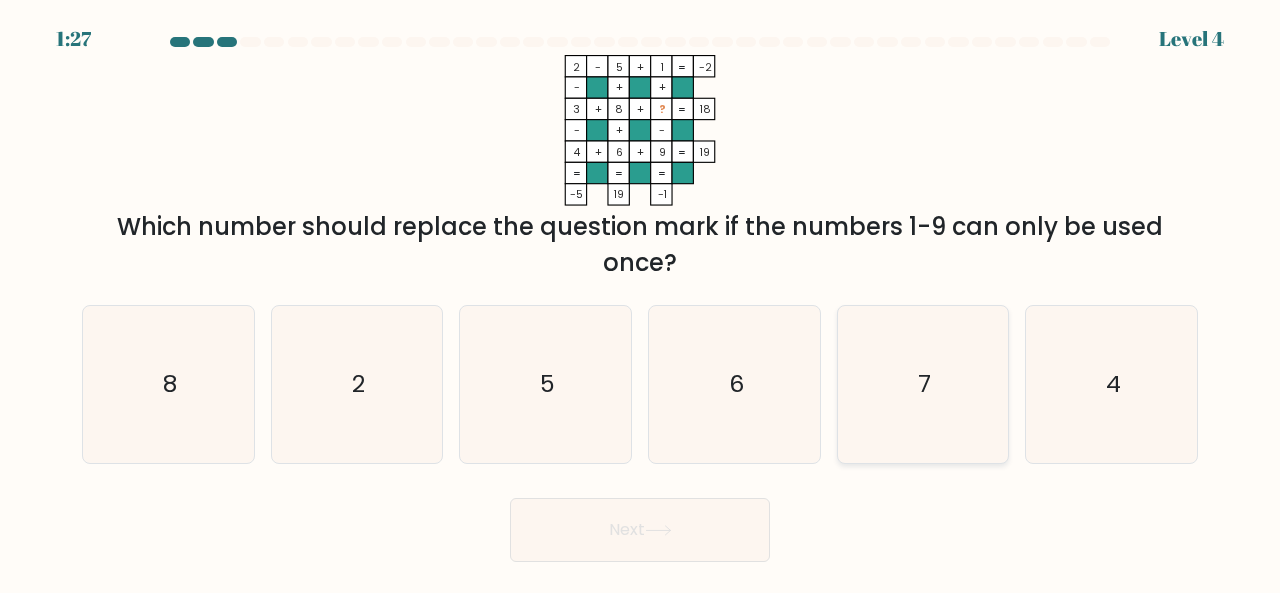 click on "7" at bounding box center [924, 383] 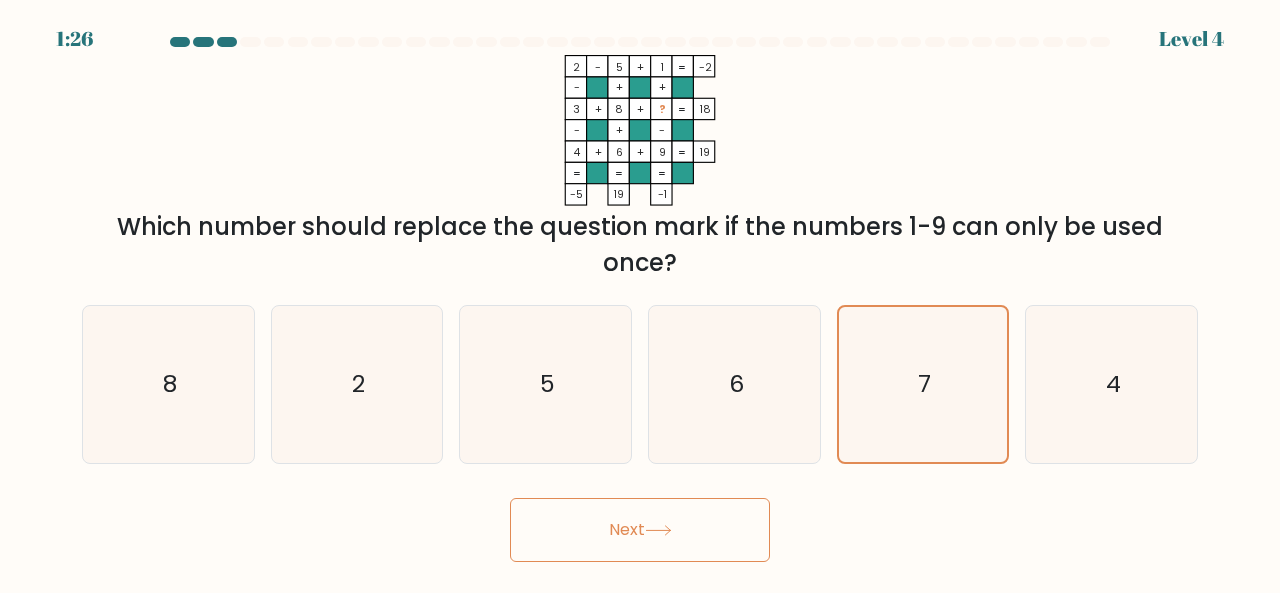 click on "Next" at bounding box center [640, 530] 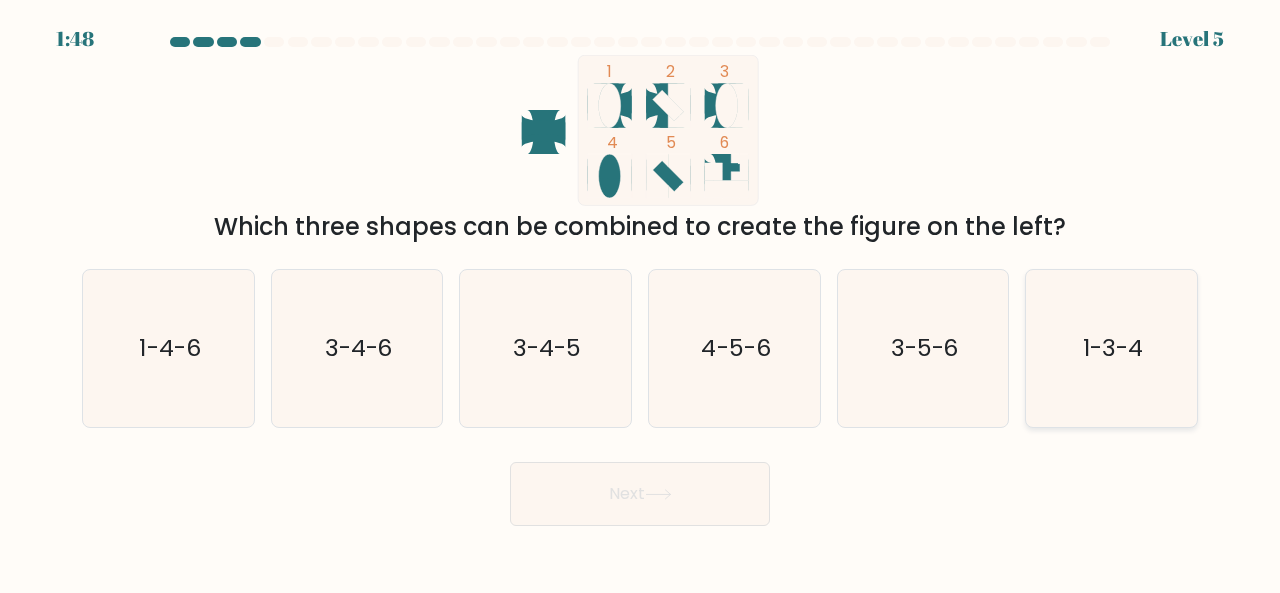 click on "1-3-4" at bounding box center [1113, 347] 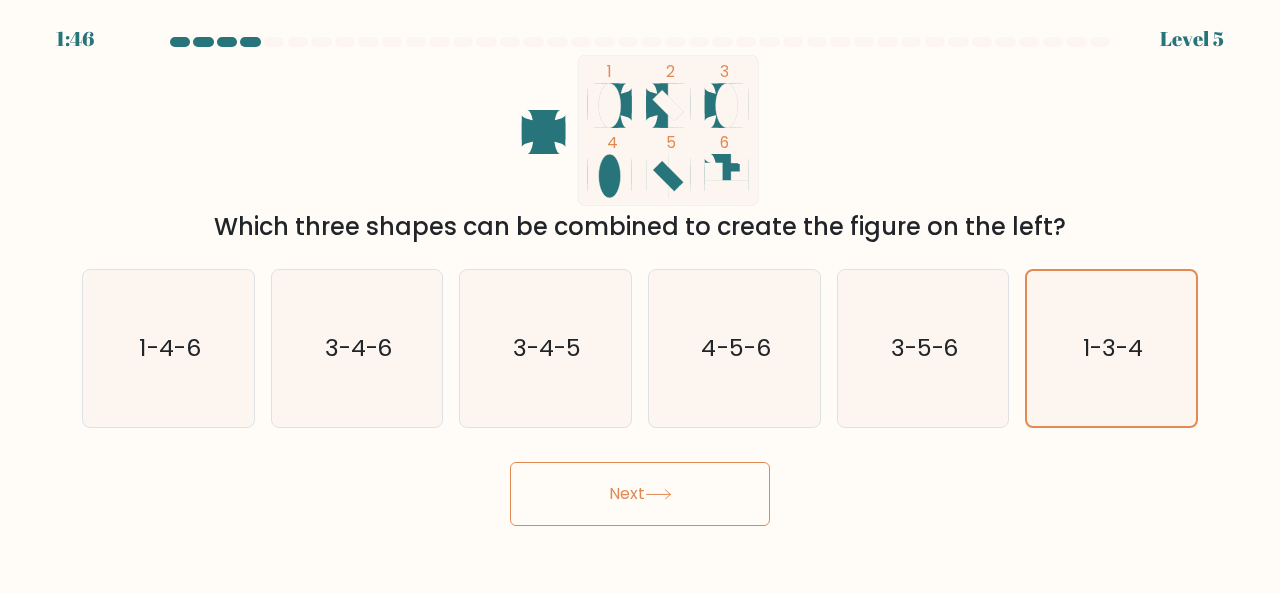 click on "Next" at bounding box center [640, 494] 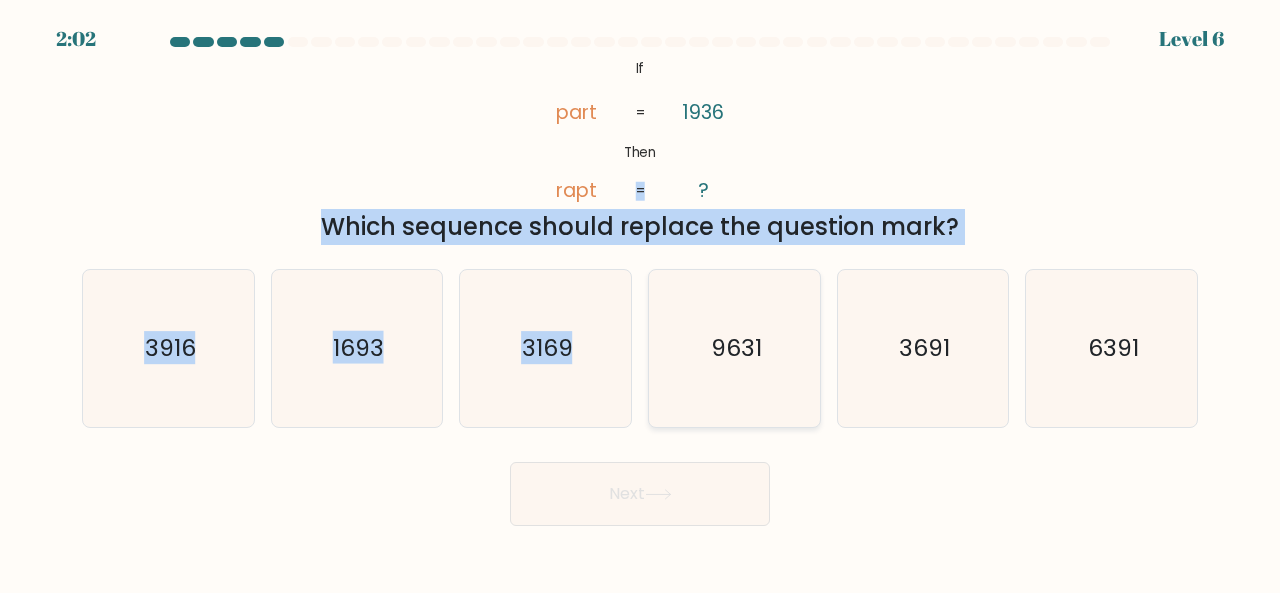 drag, startPoint x: 617, startPoint y: 185, endPoint x: 676, endPoint y: 333, distance: 159.3267 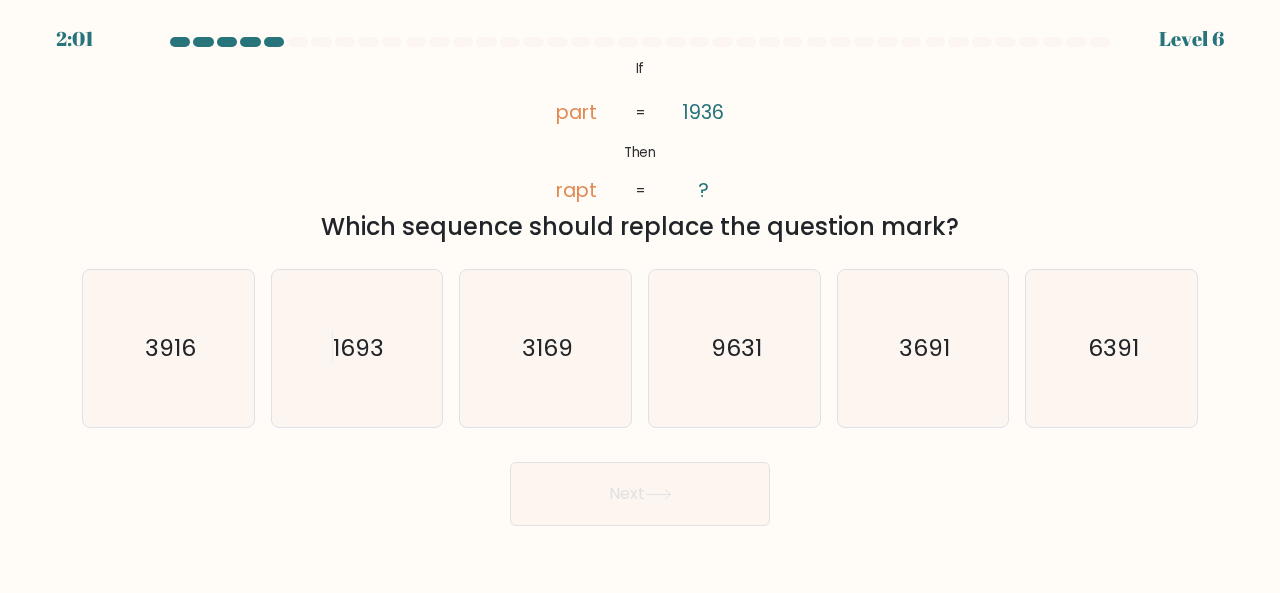 click on "@import url('https://fonts.googleapis.com/css?family=Abril+Fatface:400,100,100italic,300,300italic,400italic,500,500italic,700,700italic,900,900italic');           If       Then       part       rapt       1936       ?       =       =
Which sequence should replace the question mark?" at bounding box center [640, 150] 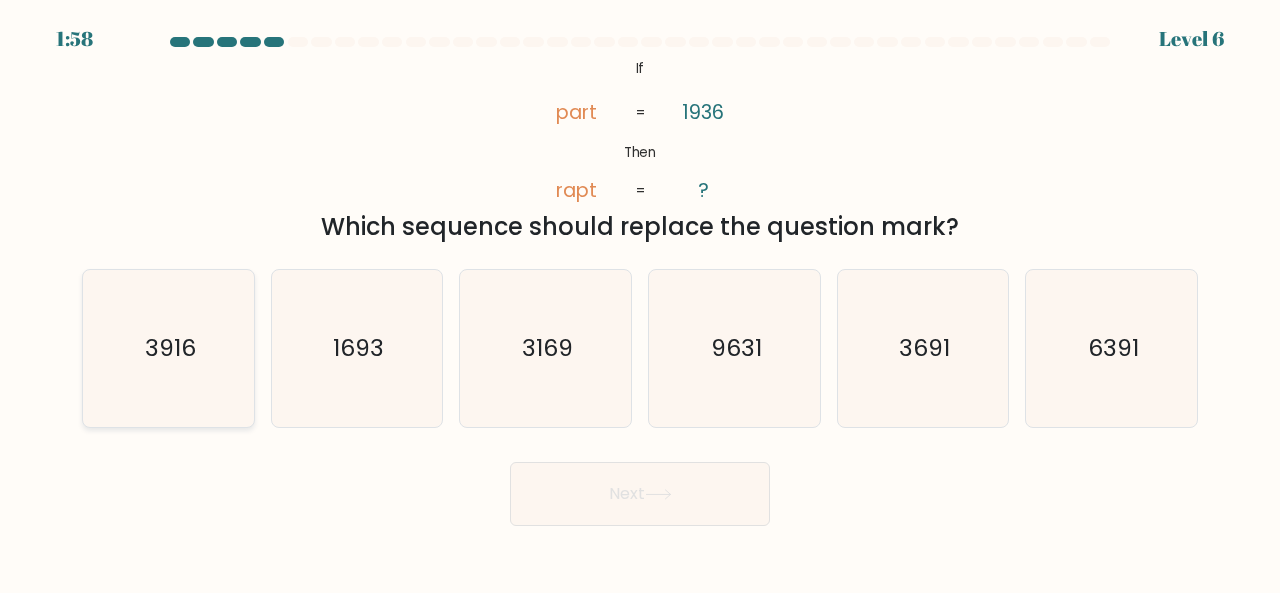 click on "3916" at bounding box center [168, 348] 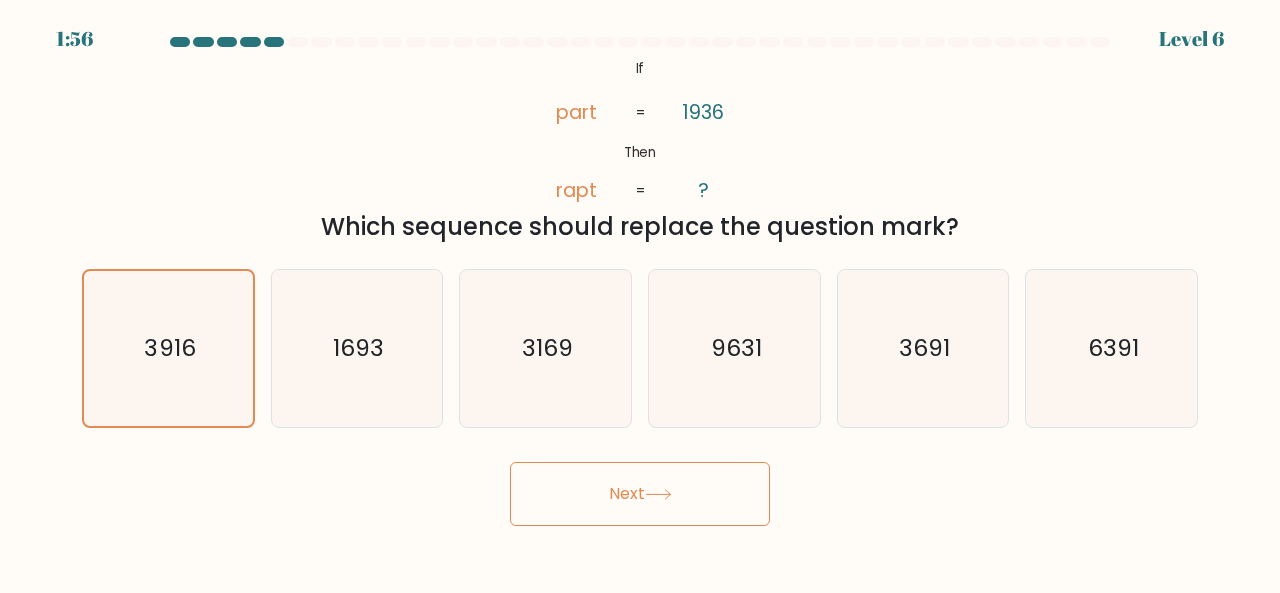 click on "Next" at bounding box center [640, 494] 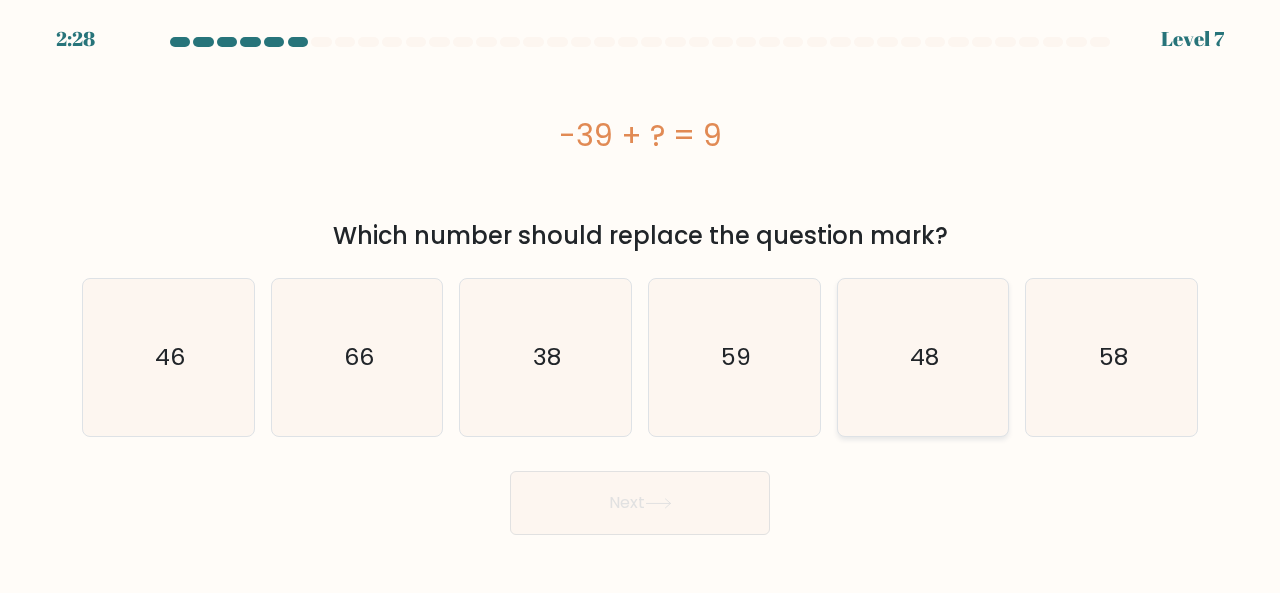 click on "48" at bounding box center [924, 357] 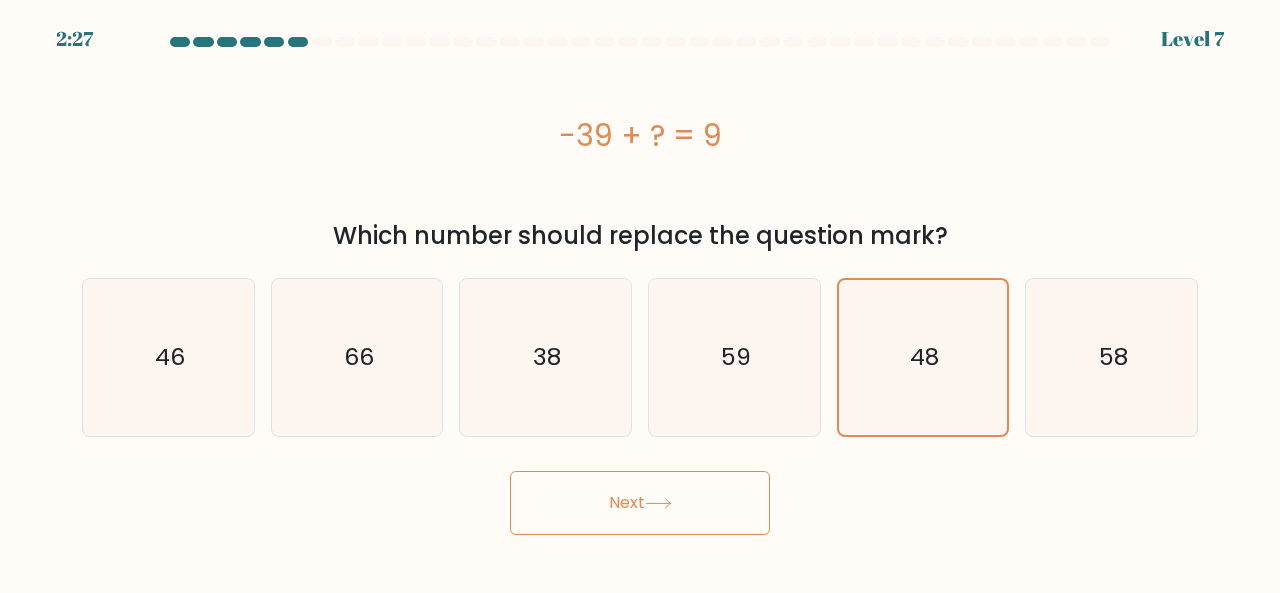 click on "Next" at bounding box center (640, 503) 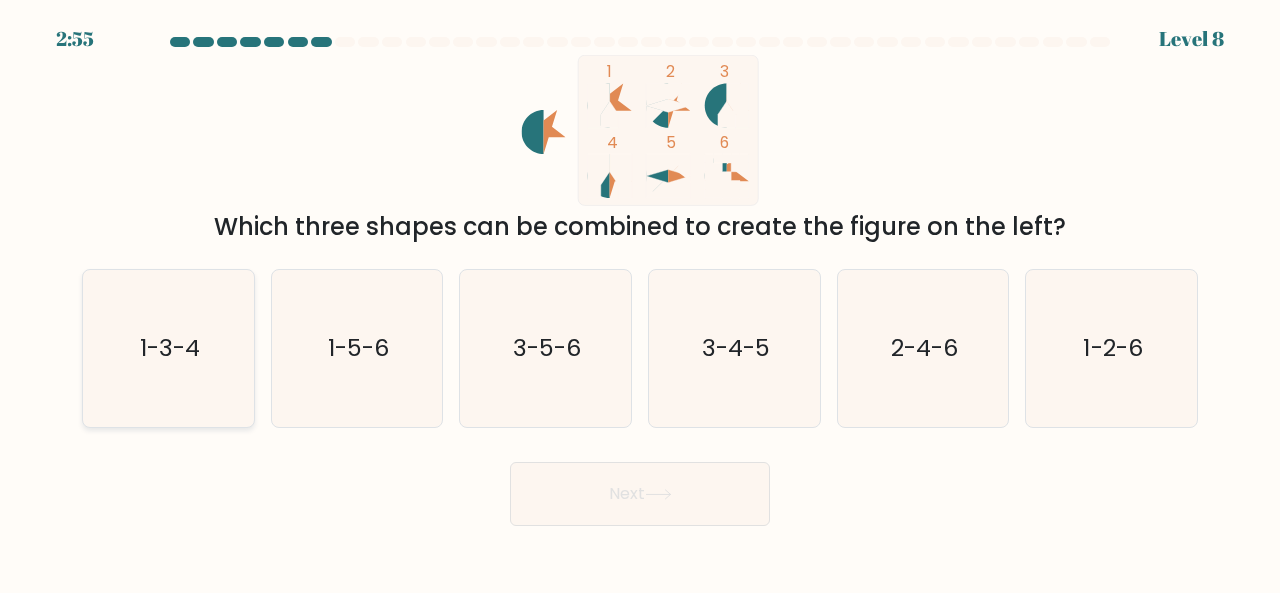 click on "1-3-4" at bounding box center [168, 348] 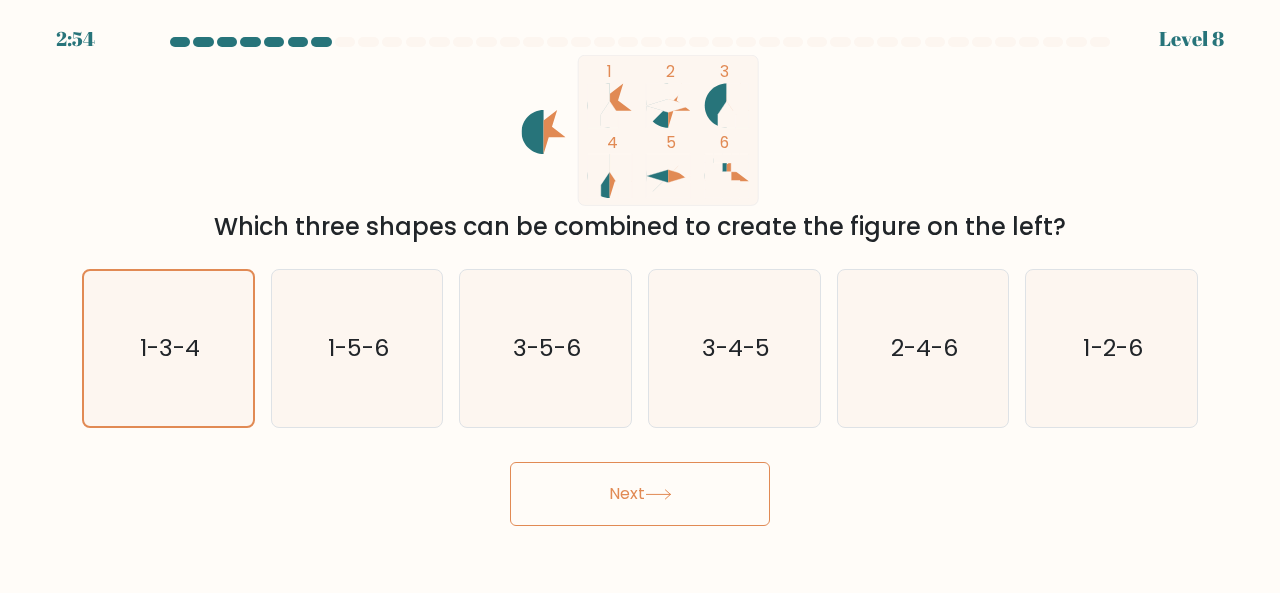 click on "Next" at bounding box center (640, 494) 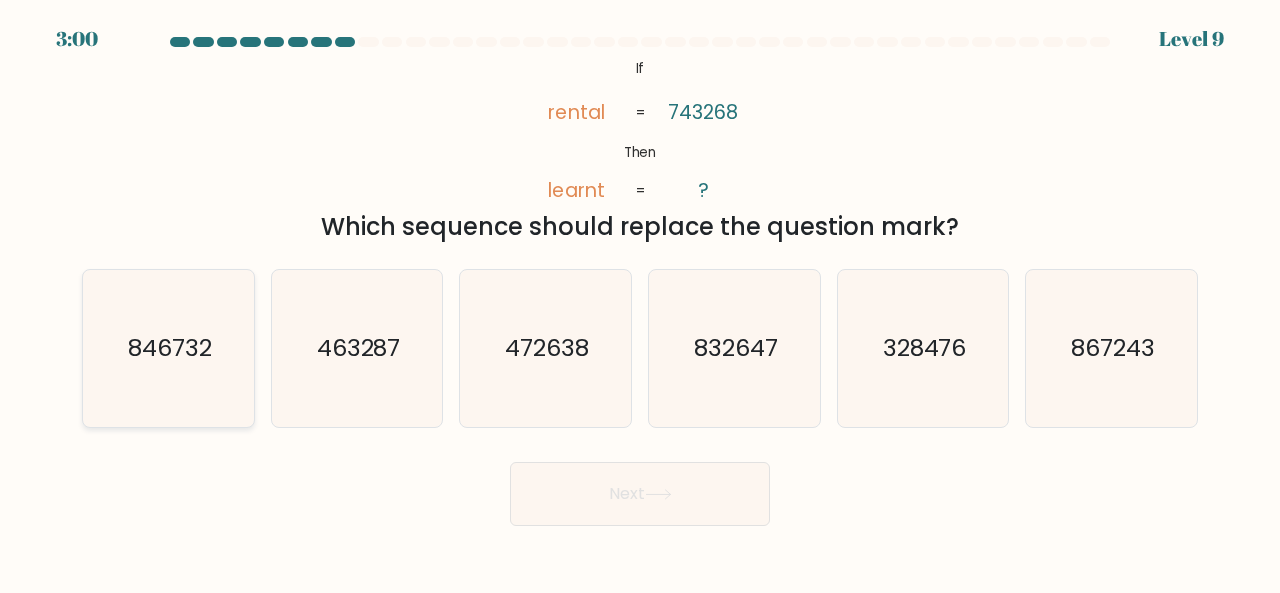 click on "846732" at bounding box center [170, 347] 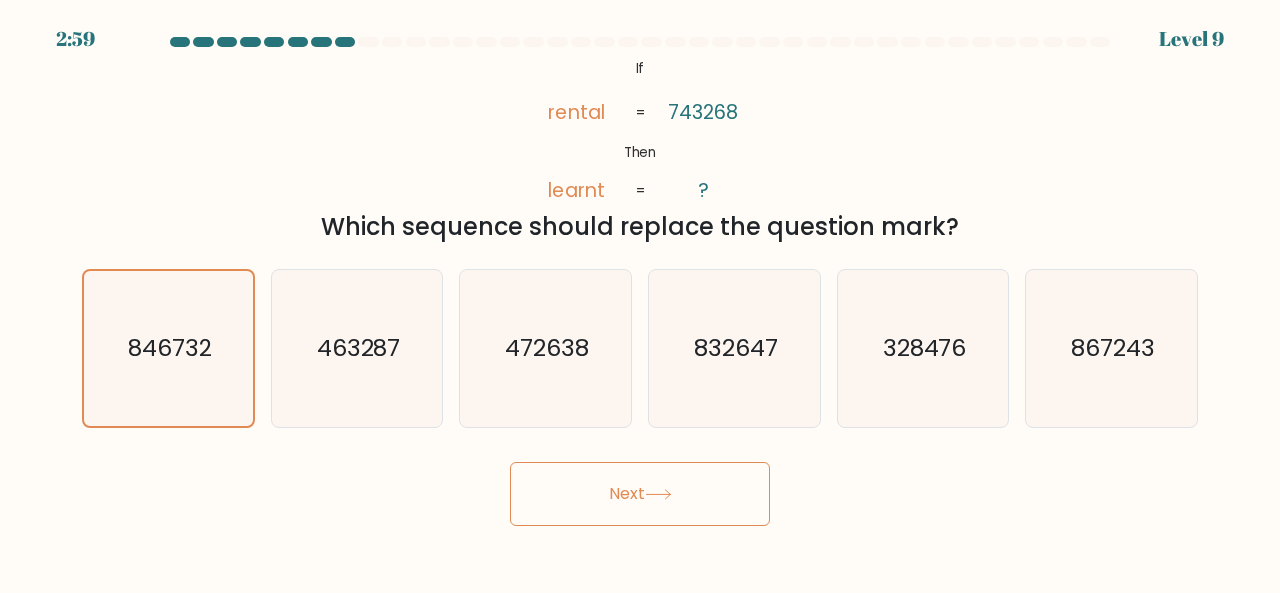 click on "Next" at bounding box center (640, 494) 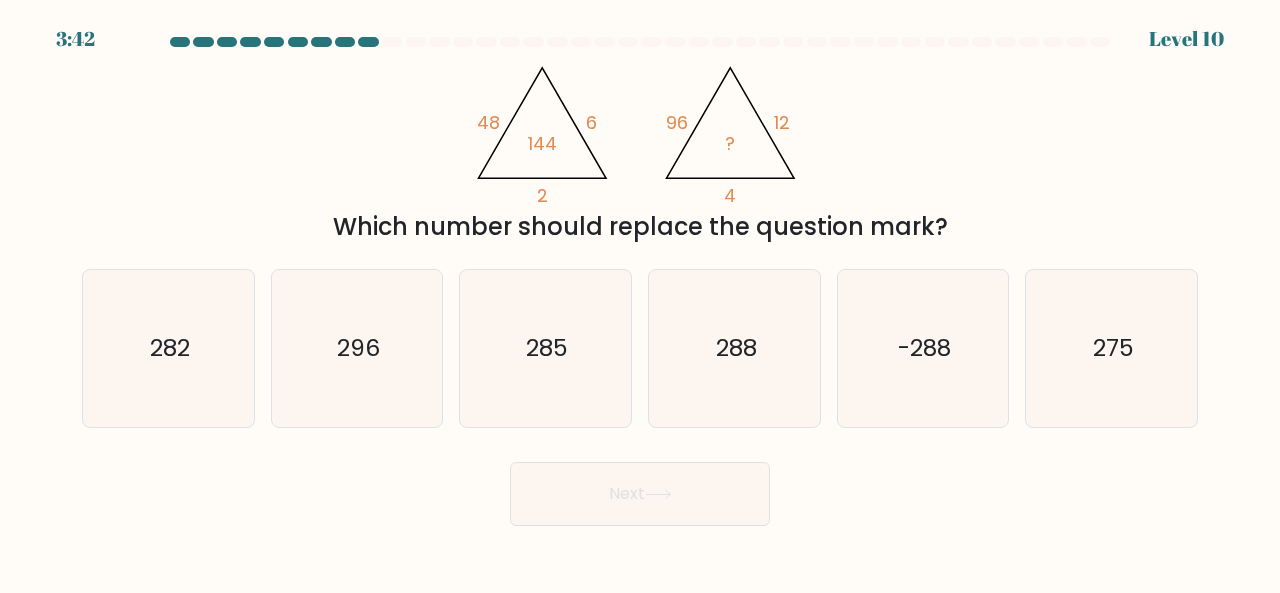 click on "Next" at bounding box center [640, 494] 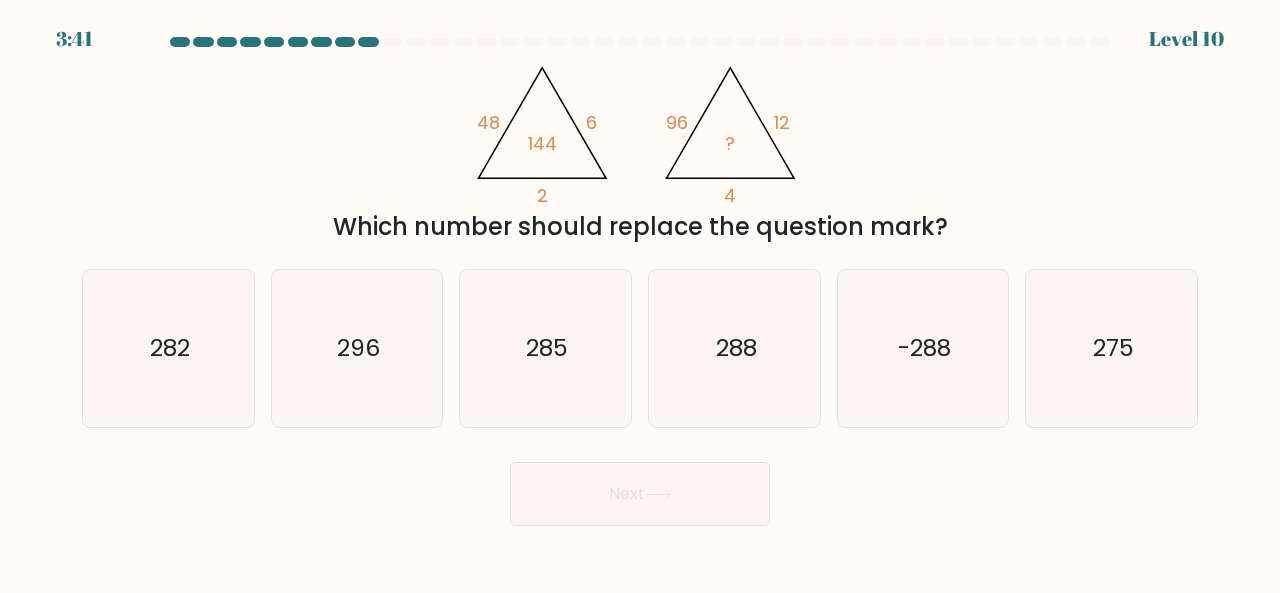 click on "Next" at bounding box center [640, 489] 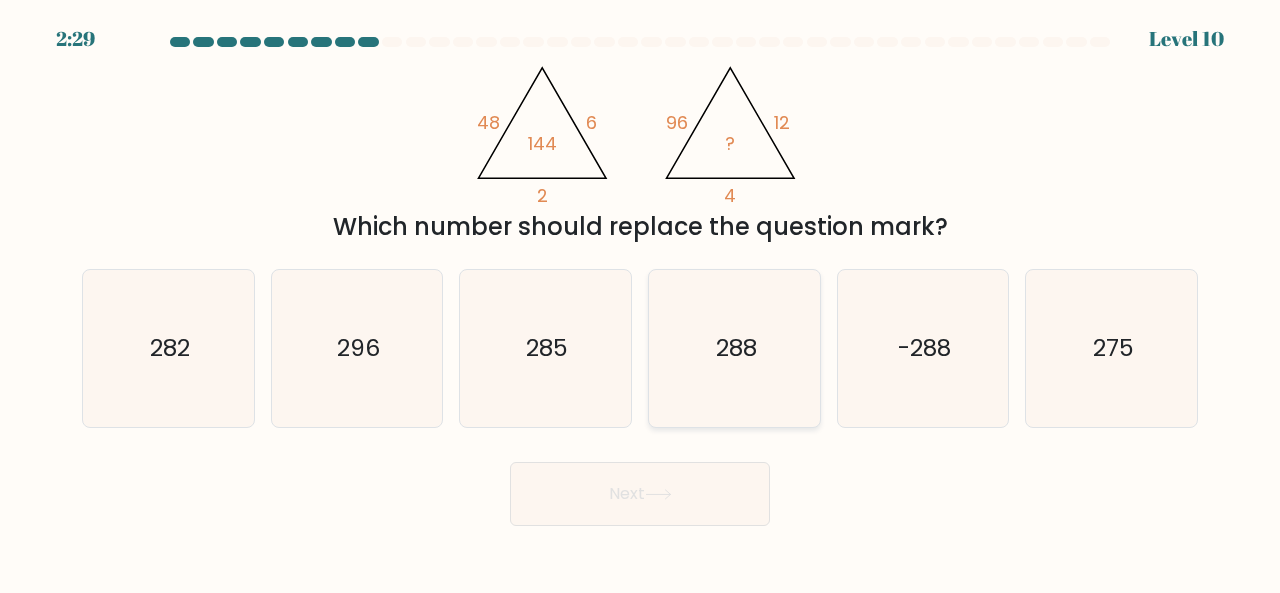 click on "288" at bounding box center (734, 348) 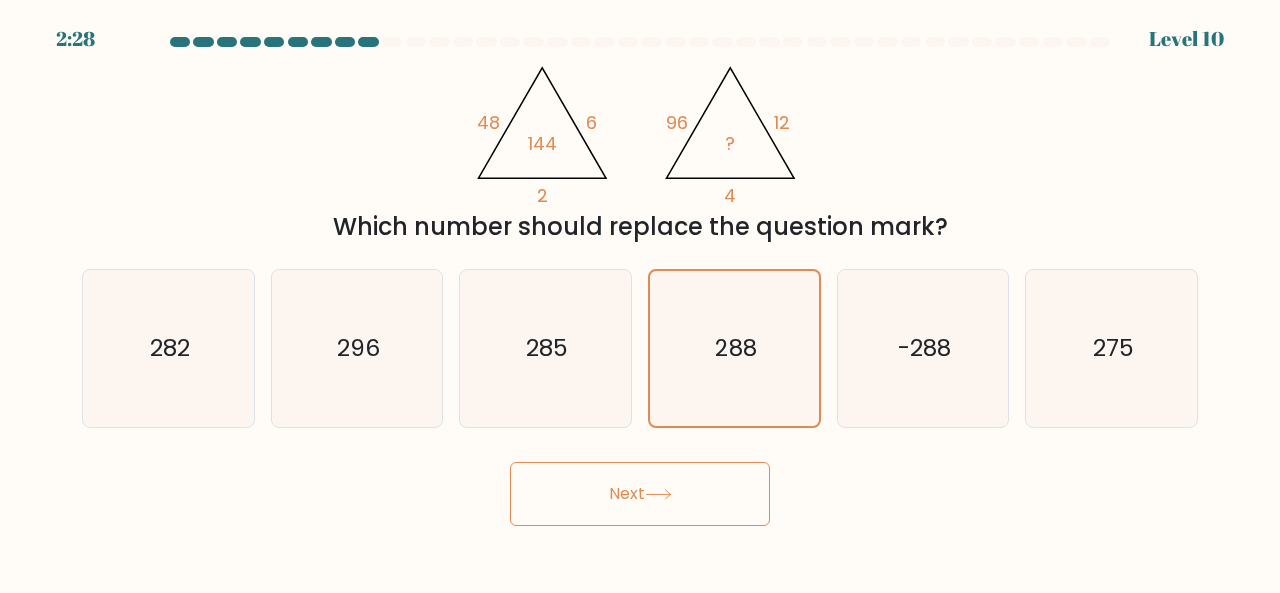 click on "Next" at bounding box center (640, 494) 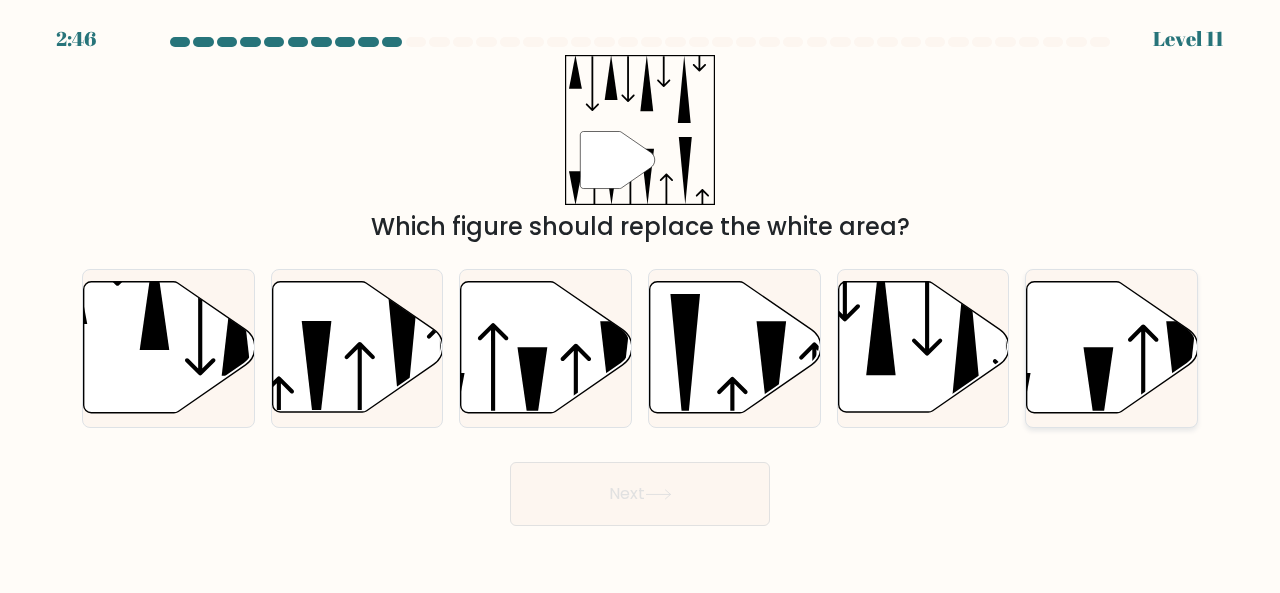 click at bounding box center [1099, 398] 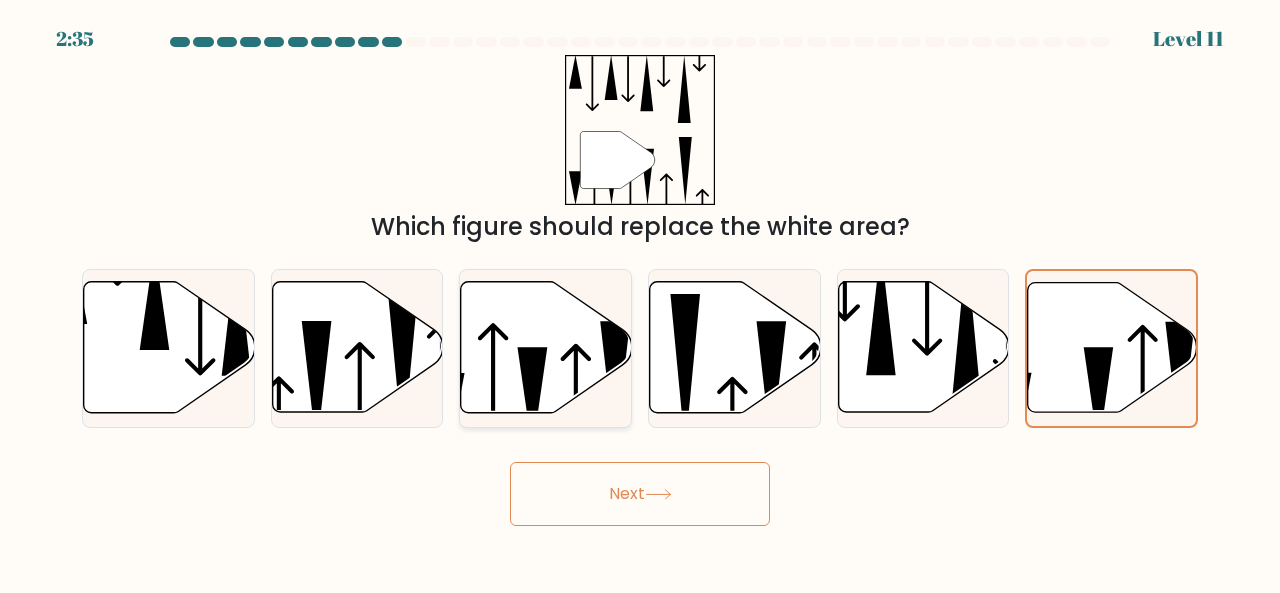 click at bounding box center [546, 347] 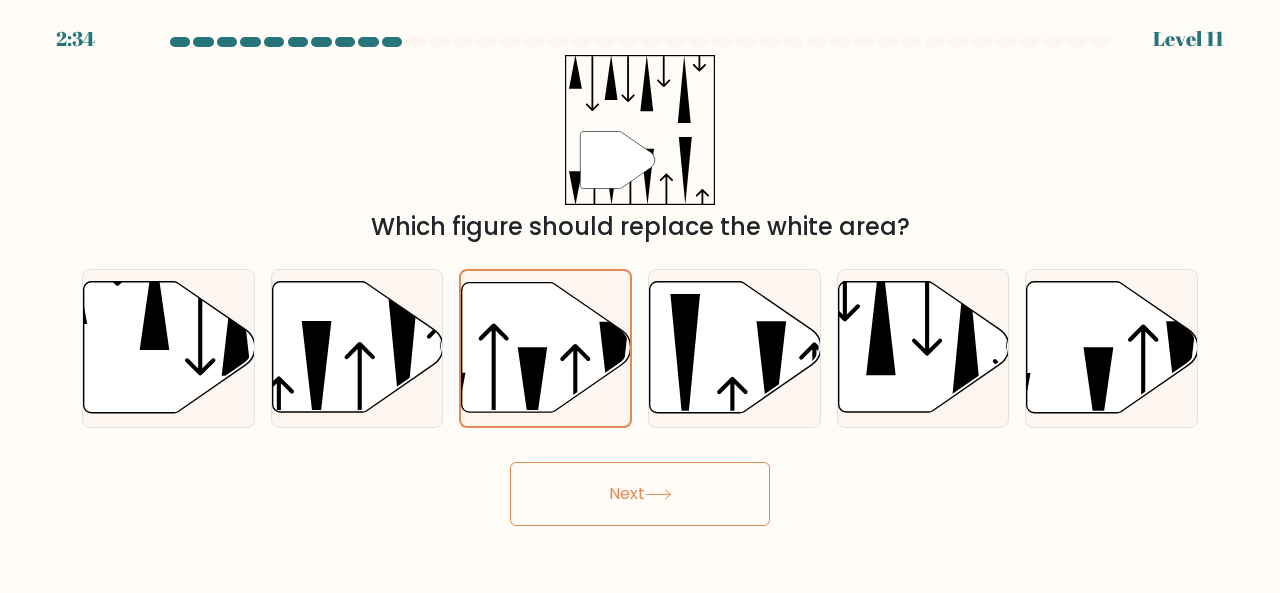 click on "Next" at bounding box center (640, 494) 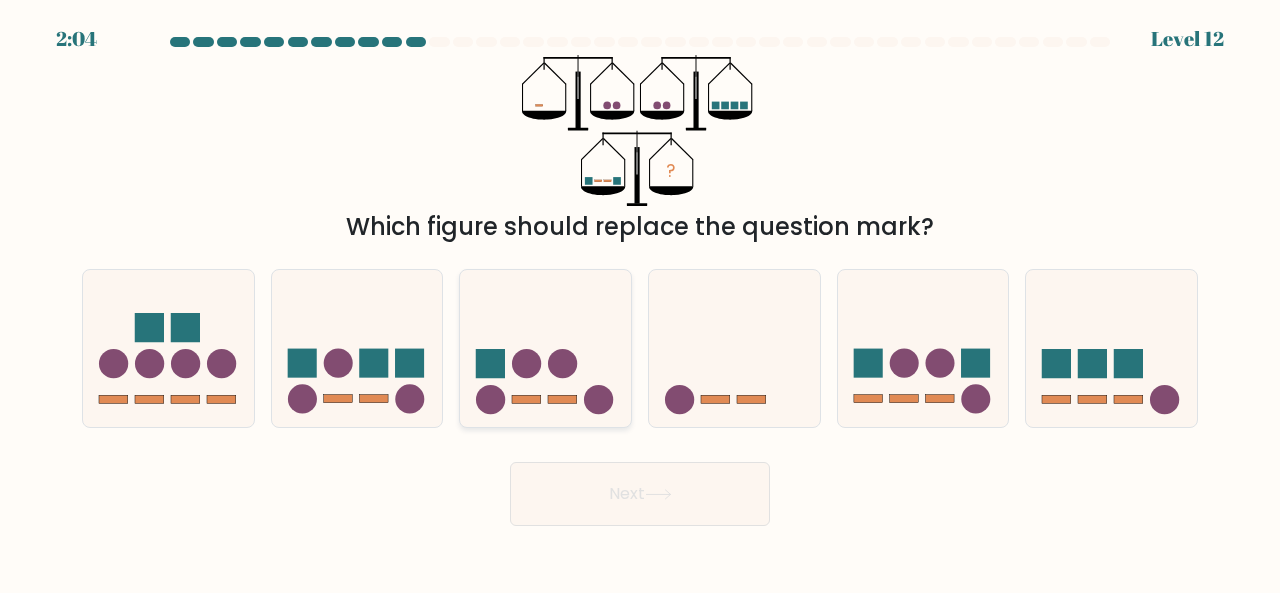 click at bounding box center [526, 399] 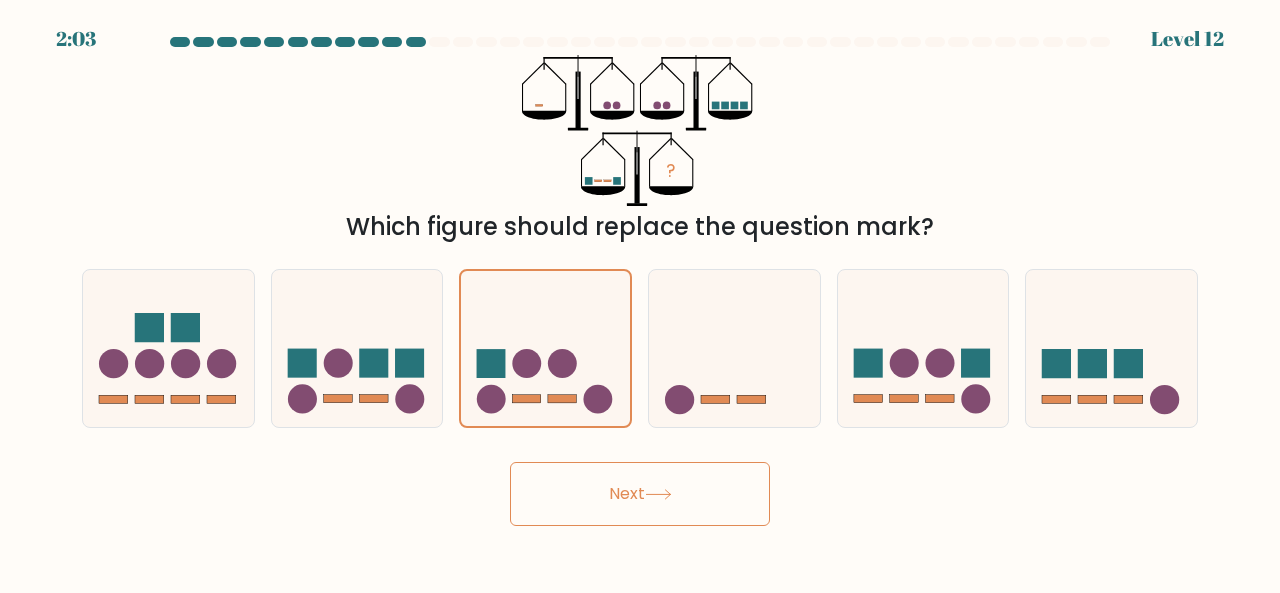 click on "Next" at bounding box center [640, 494] 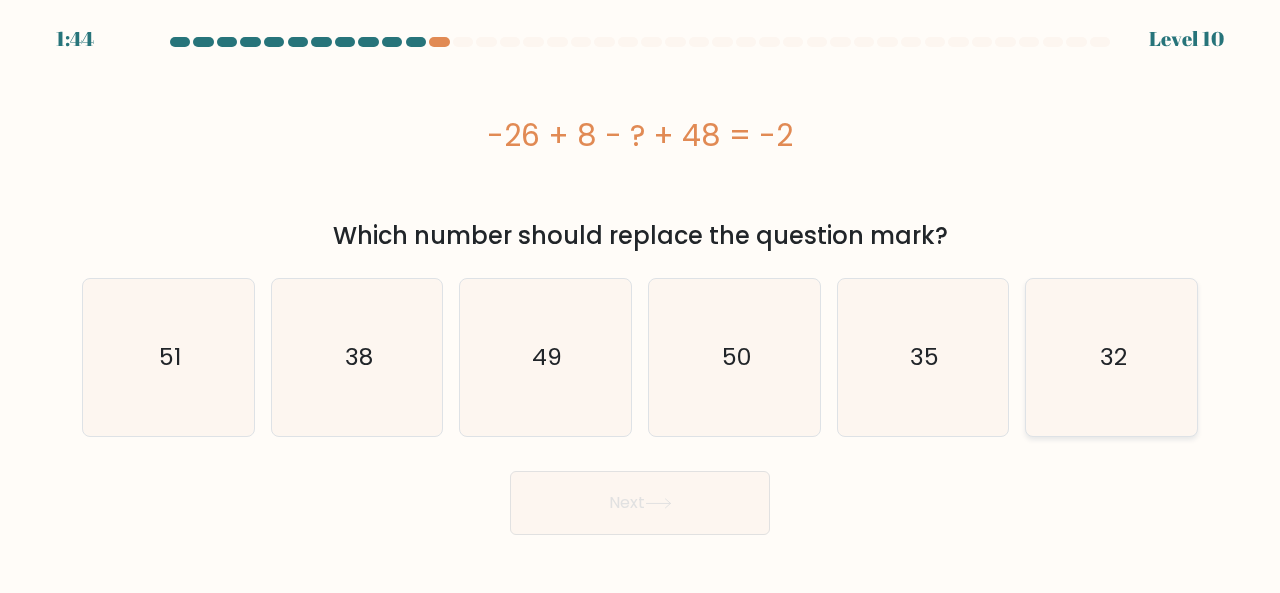 click on "32" at bounding box center [1111, 357] 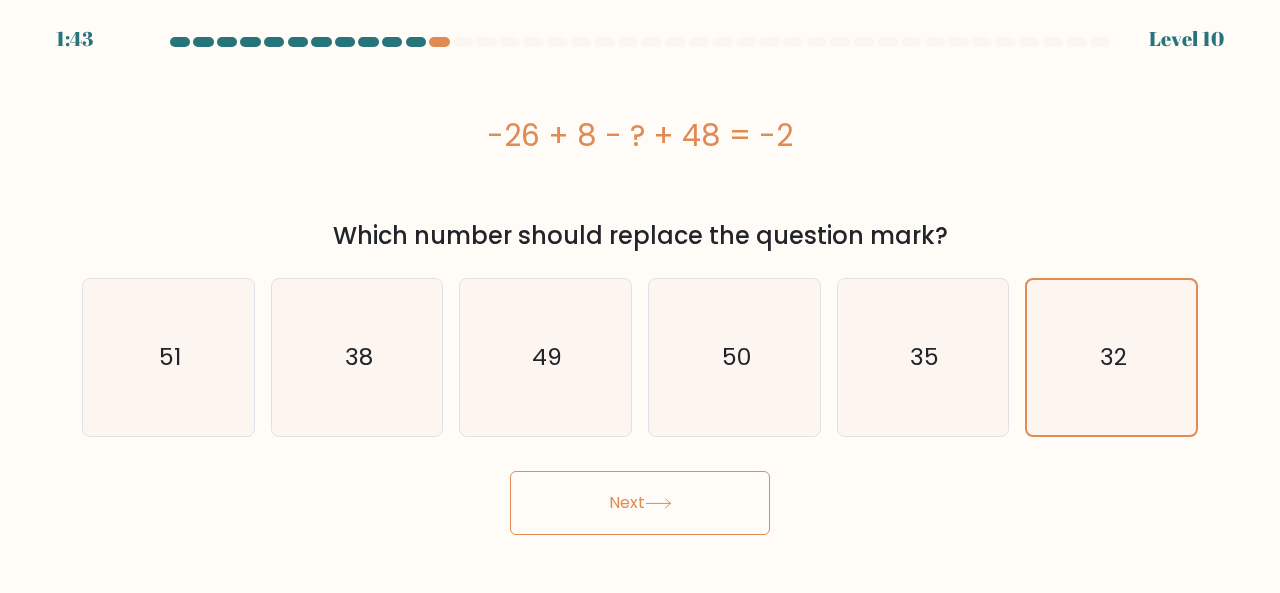 click on "Next" at bounding box center [640, 503] 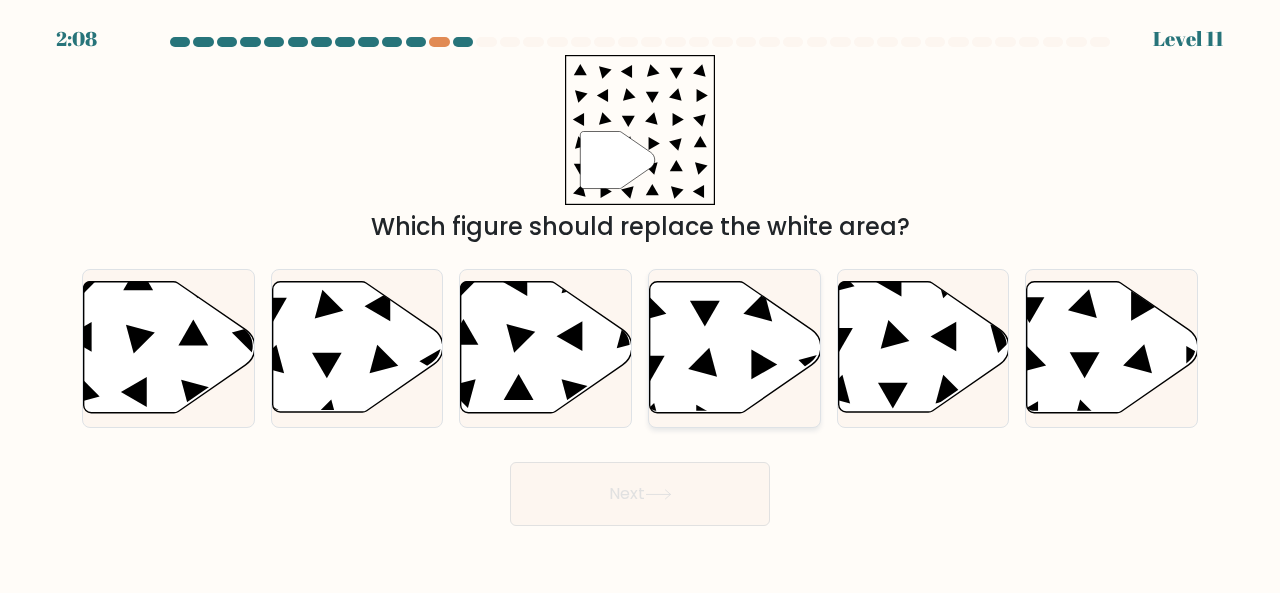 drag, startPoint x: 724, startPoint y: 369, endPoint x: 720, endPoint y: 322, distance: 47.169907 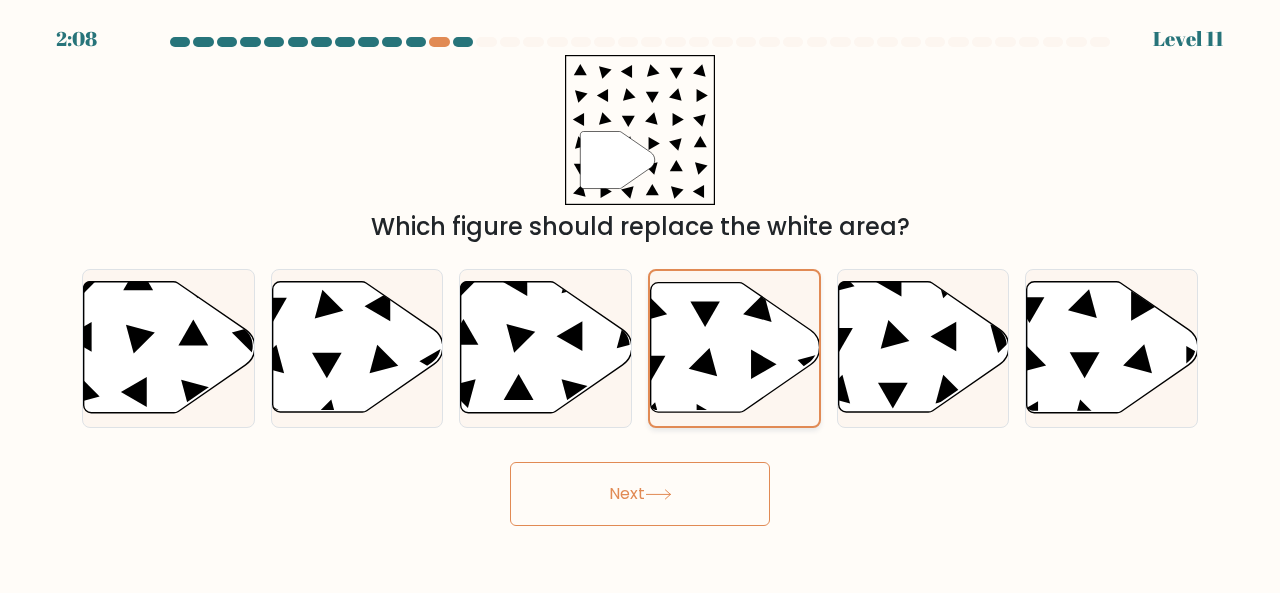 click at bounding box center [735, 347] 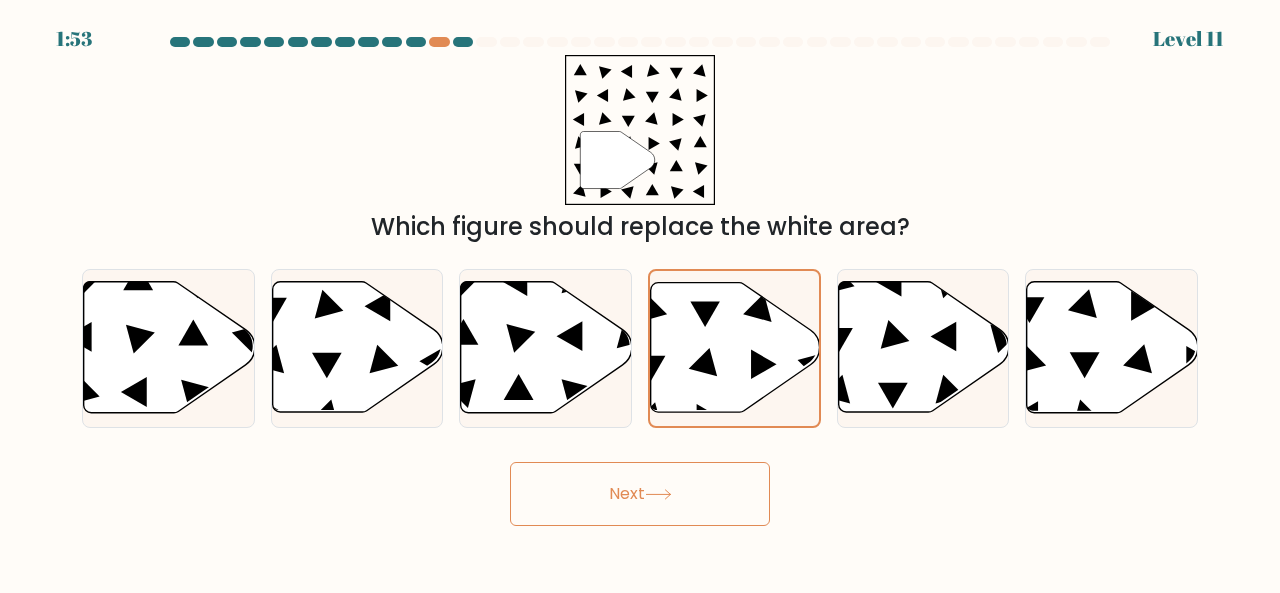 click on "Next" at bounding box center (640, 494) 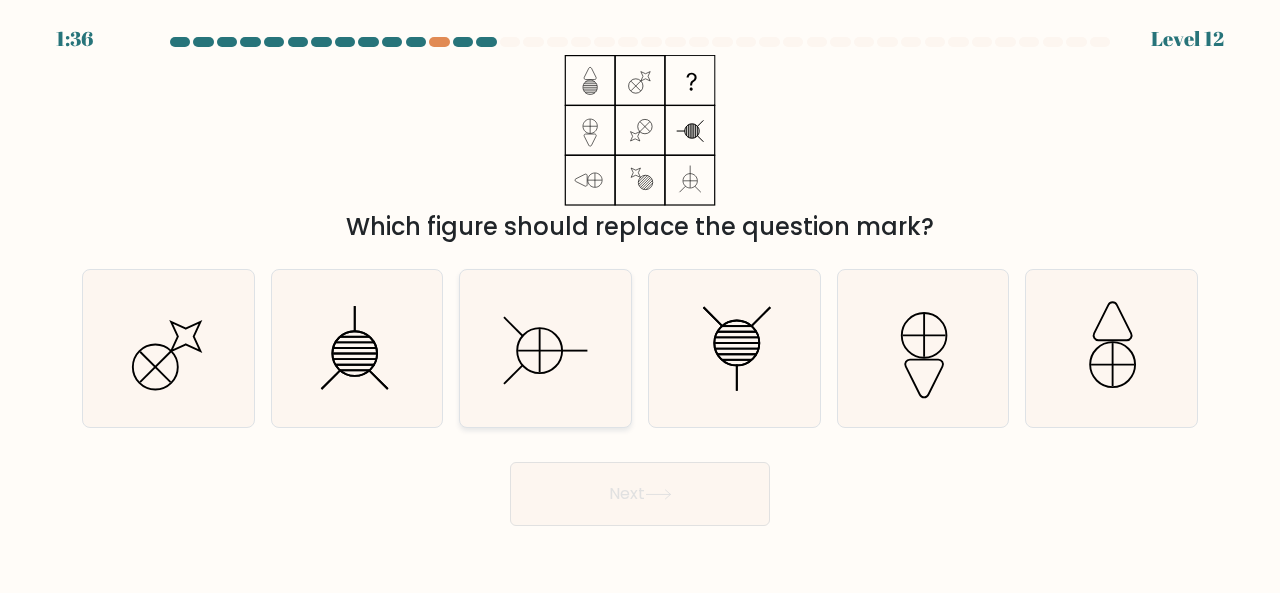click at bounding box center [539, 350] 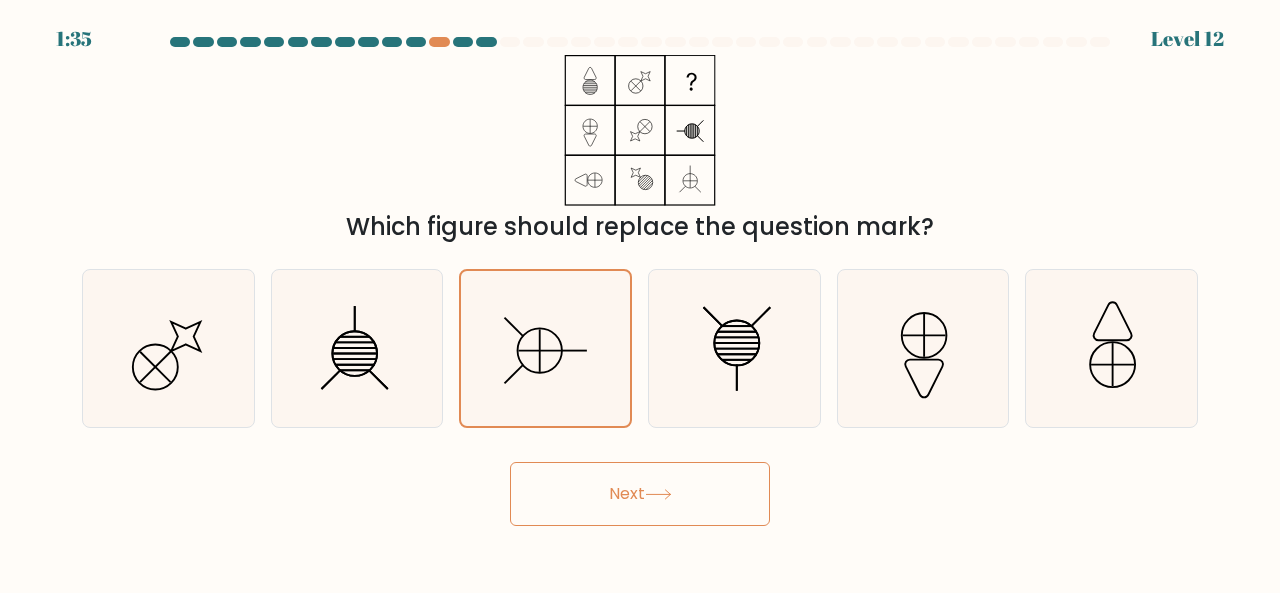click on "Next" at bounding box center [640, 494] 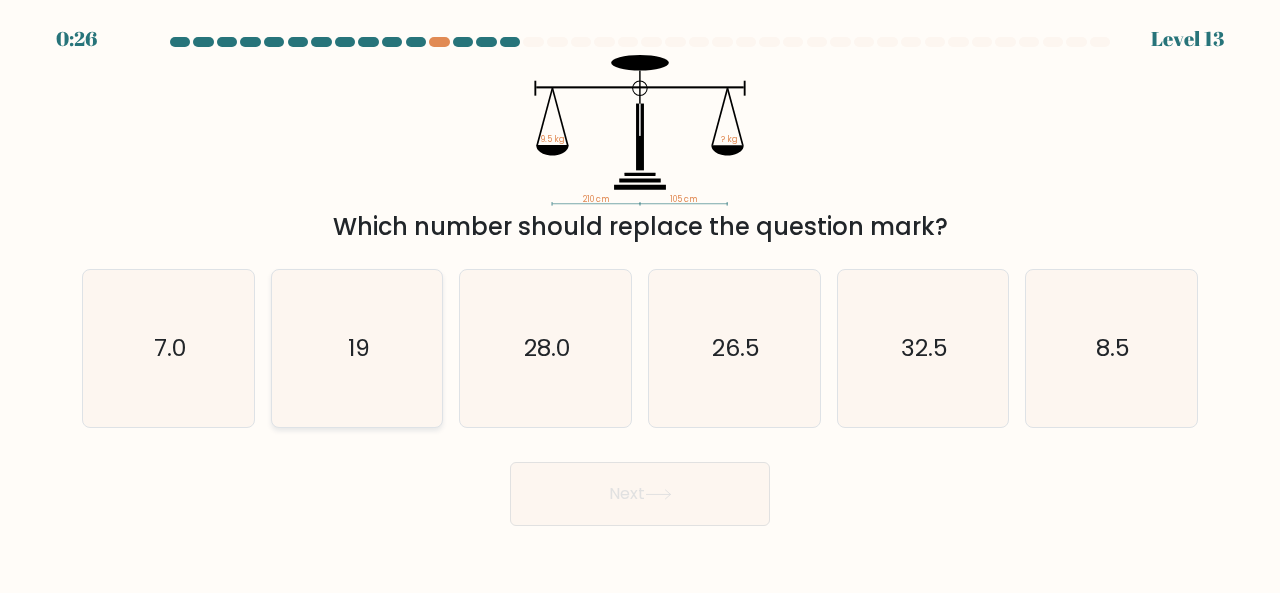 click on "19" at bounding box center (357, 348) 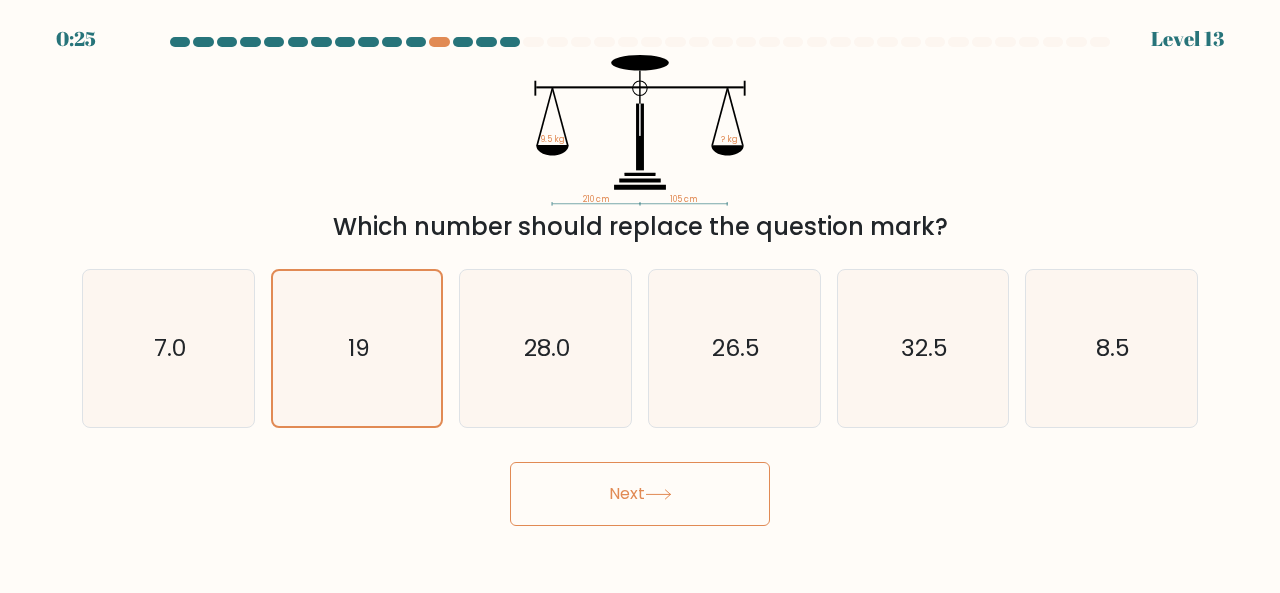 click on "Next" at bounding box center (640, 494) 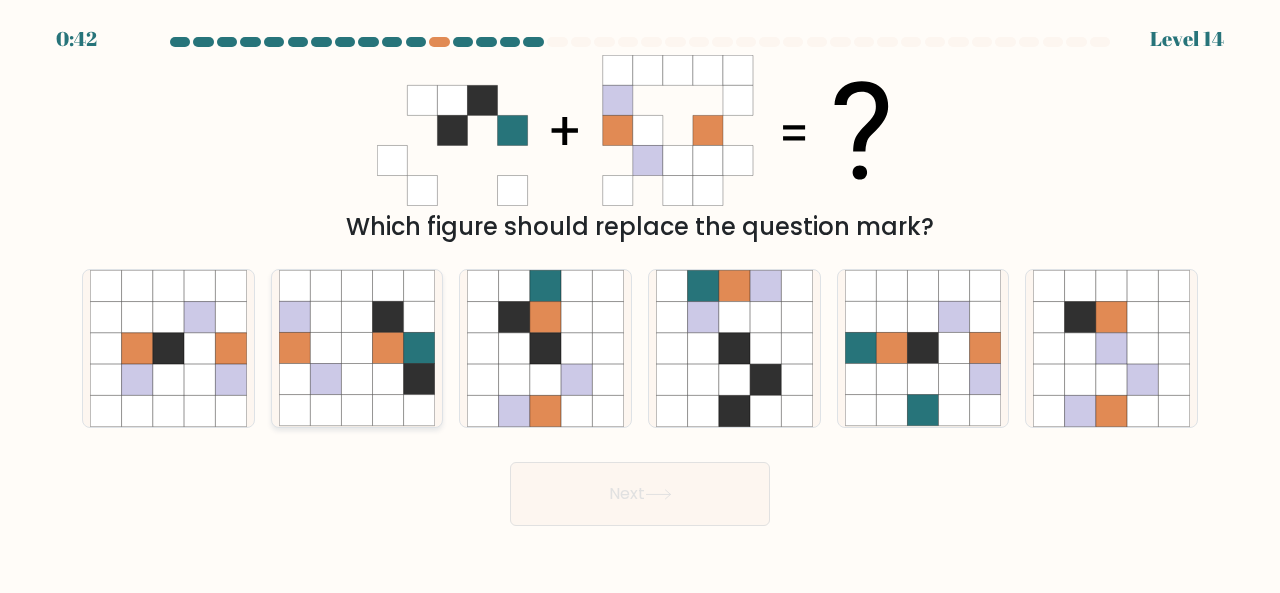 click at bounding box center (388, 316) 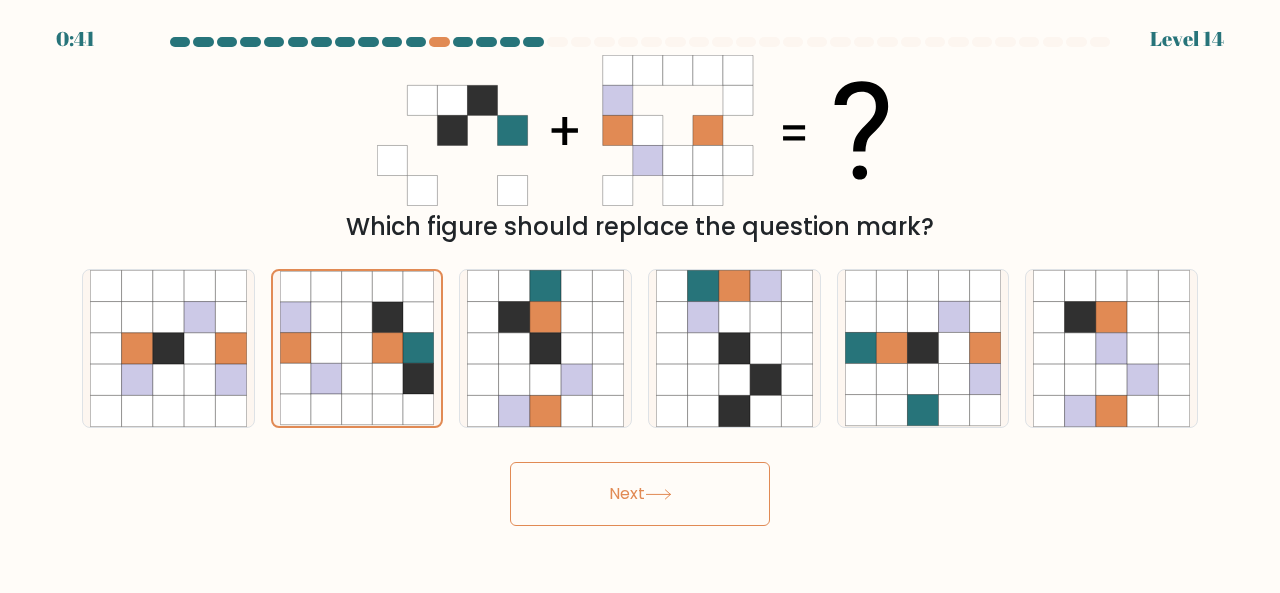 click on "Next" at bounding box center (640, 494) 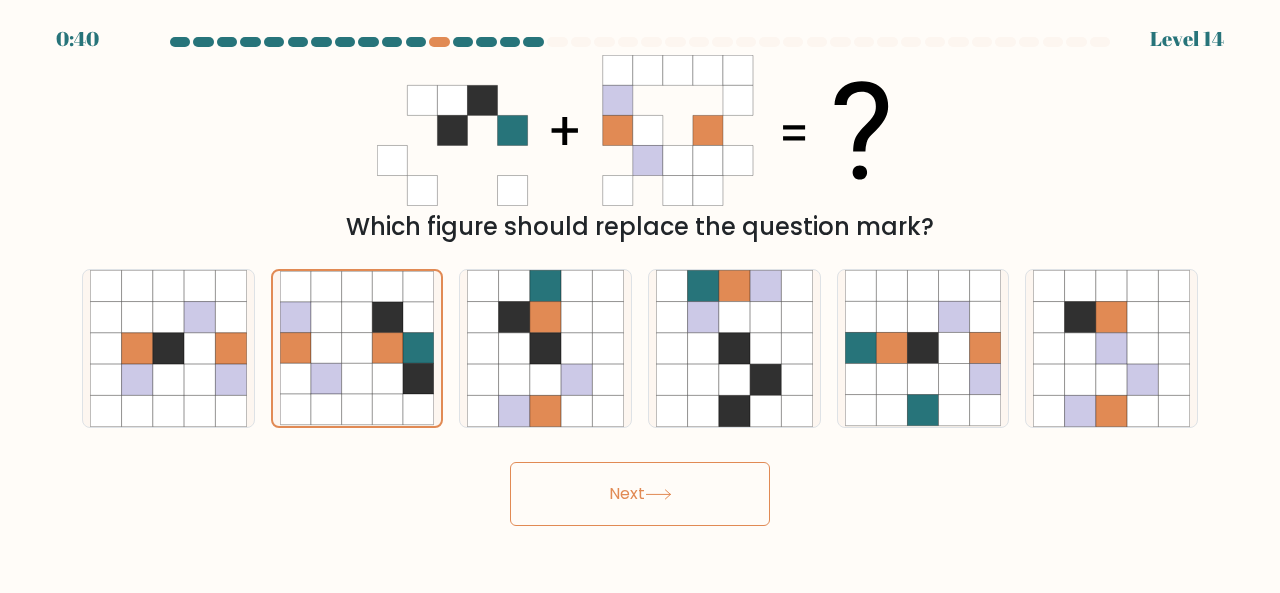click on "Next" at bounding box center [640, 494] 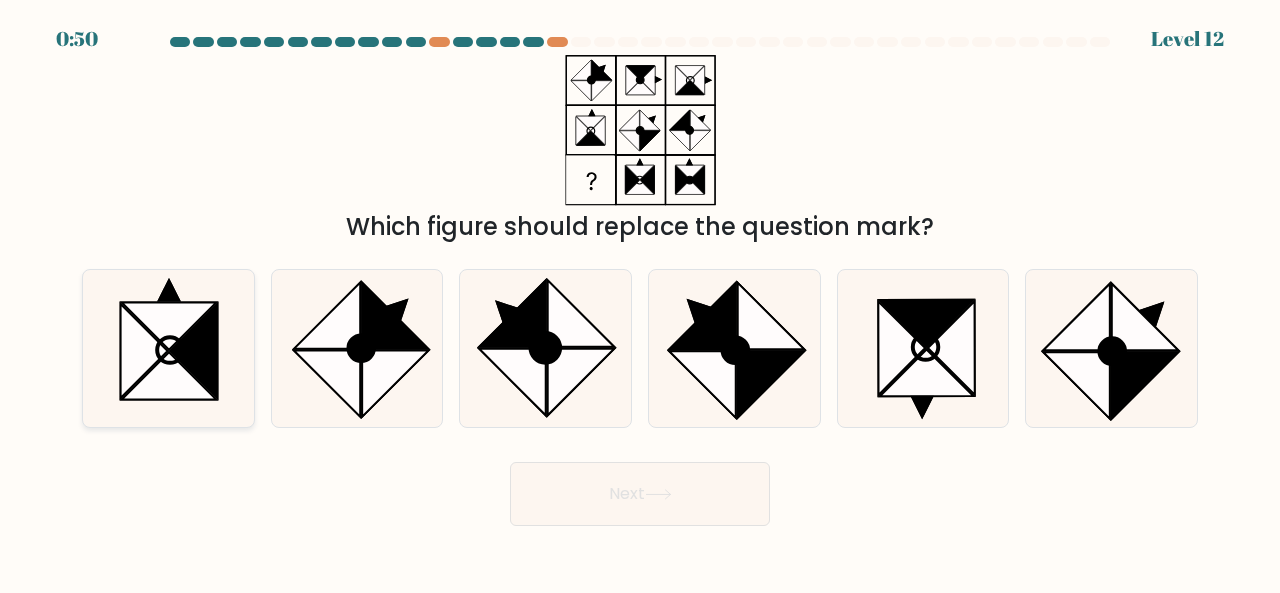 click at bounding box center [170, 350] 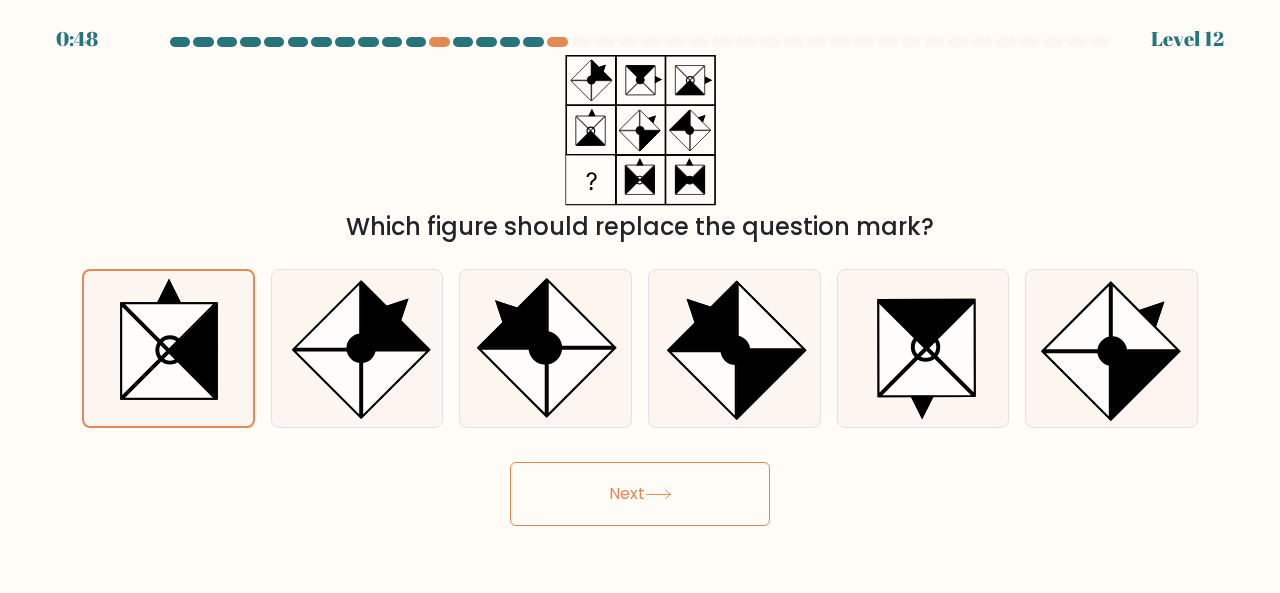 click on "Next" at bounding box center (640, 494) 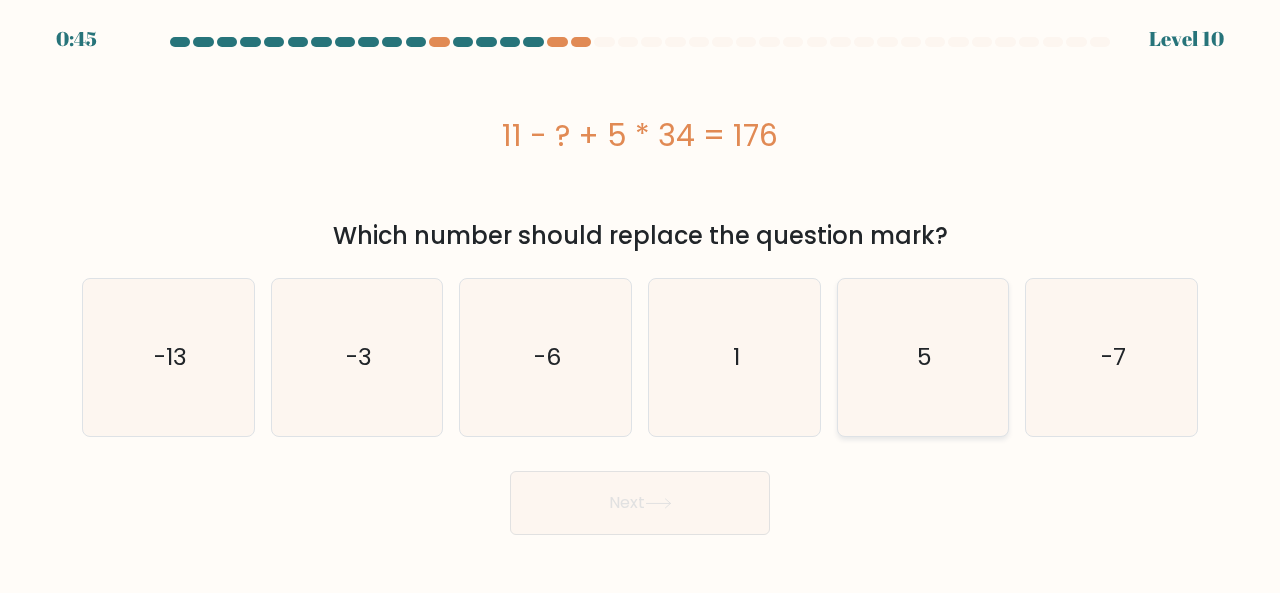click on "5" at bounding box center [923, 357] 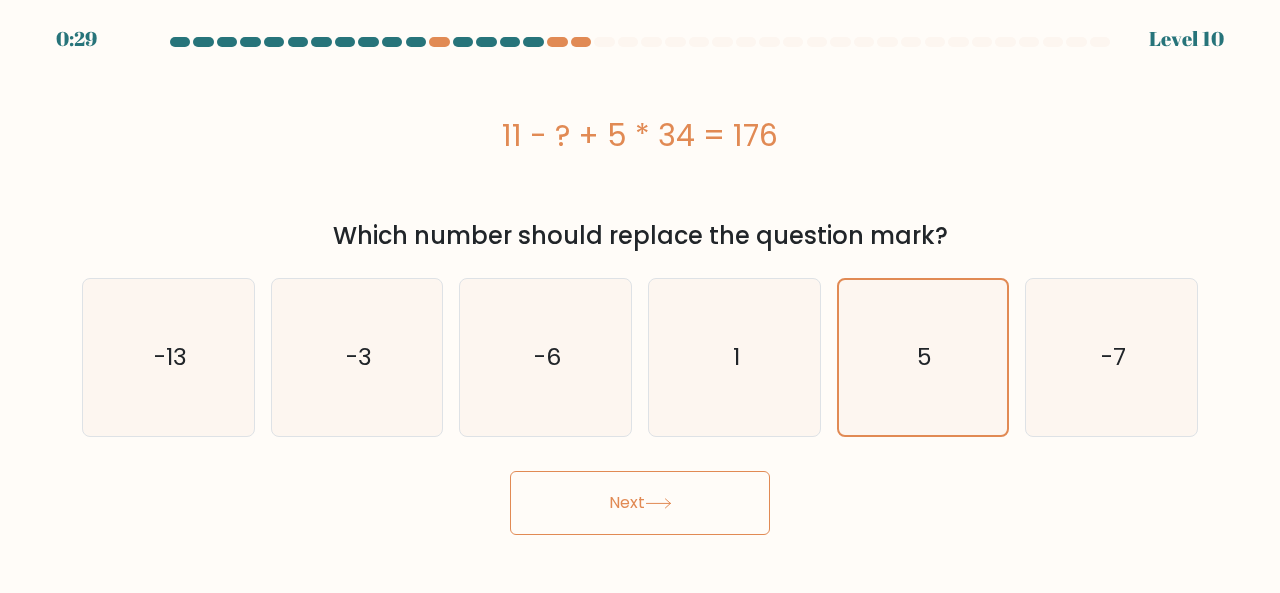 click on "Next" at bounding box center (640, 503) 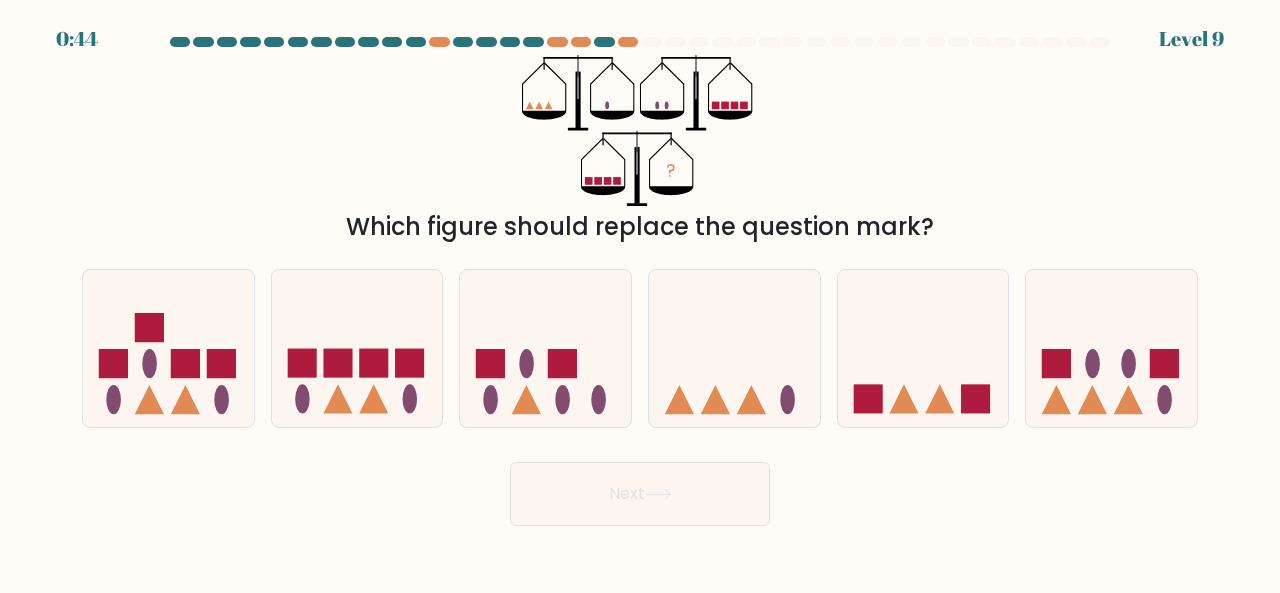 scroll, scrollTop: 0, scrollLeft: 0, axis: both 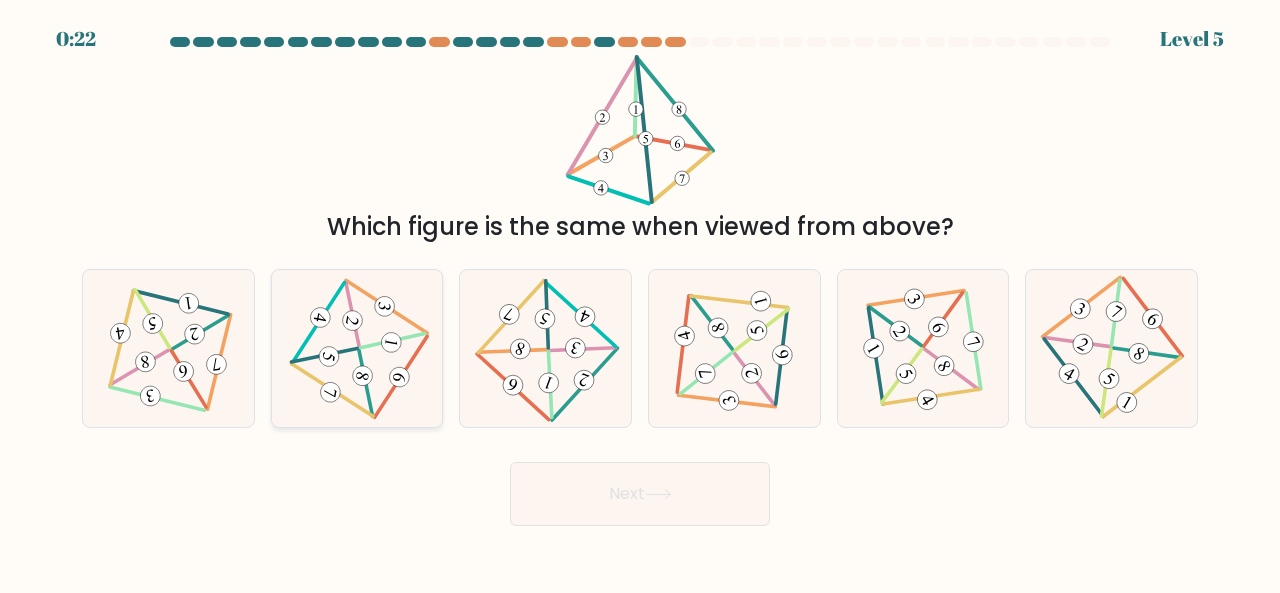 click at bounding box center (391, 342) 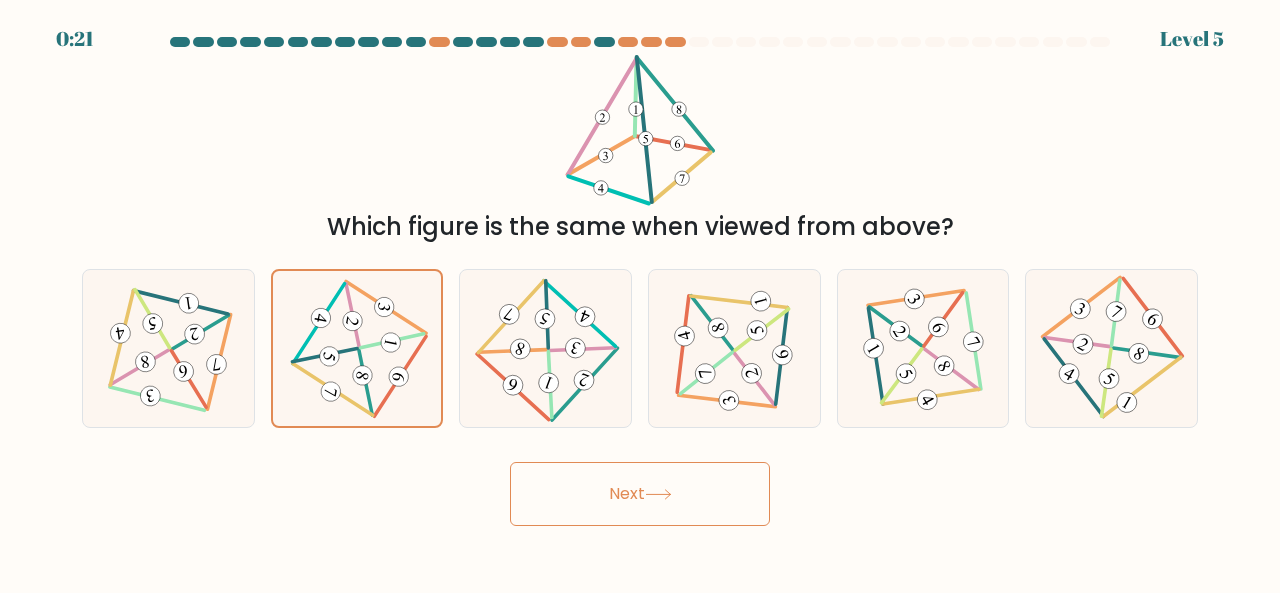click on "Next" at bounding box center (640, 494) 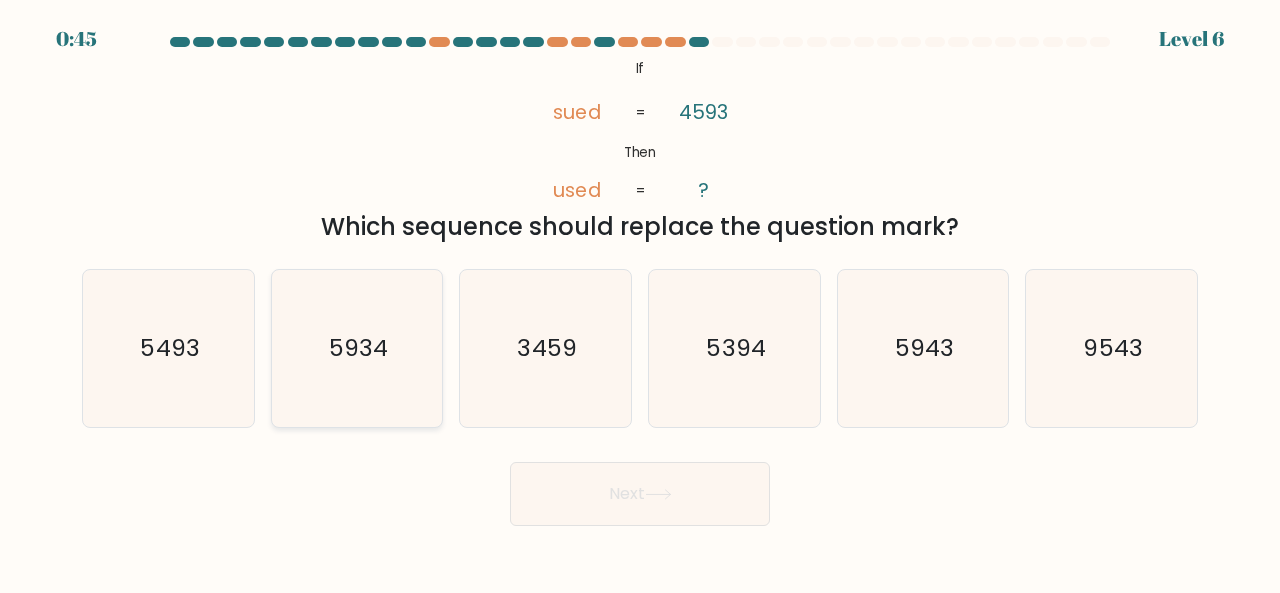 drag, startPoint x: 196, startPoint y: 342, endPoint x: 280, endPoint y: 414, distance: 110.63454 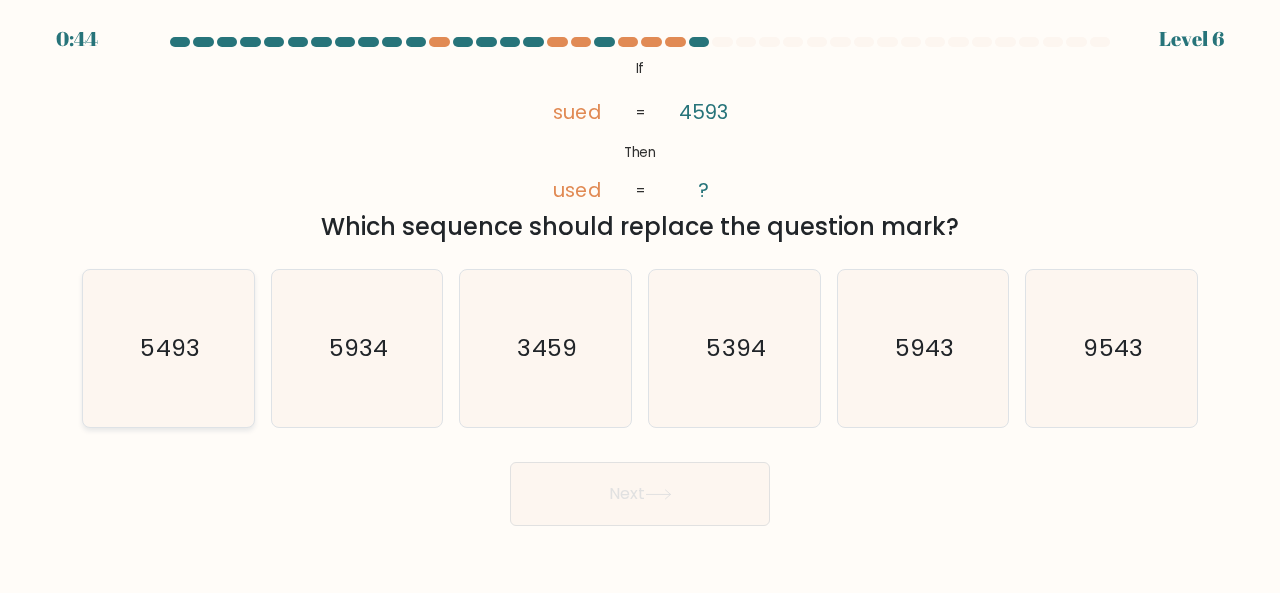 click on "5493" at bounding box center [168, 348] 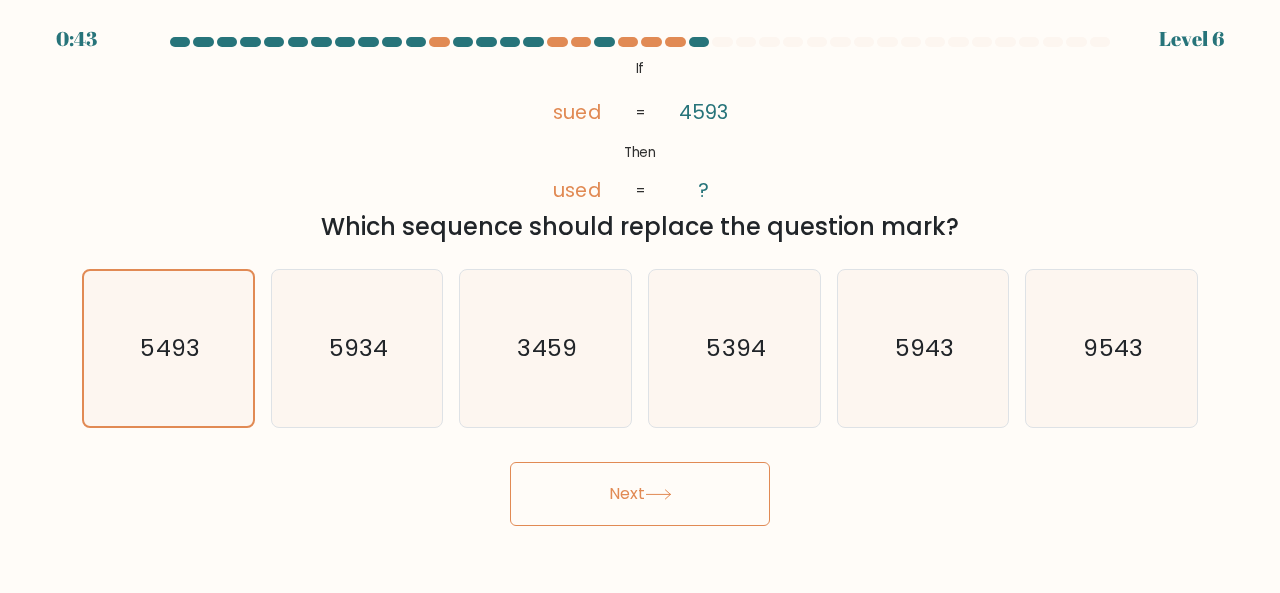 click on "Next" at bounding box center (640, 494) 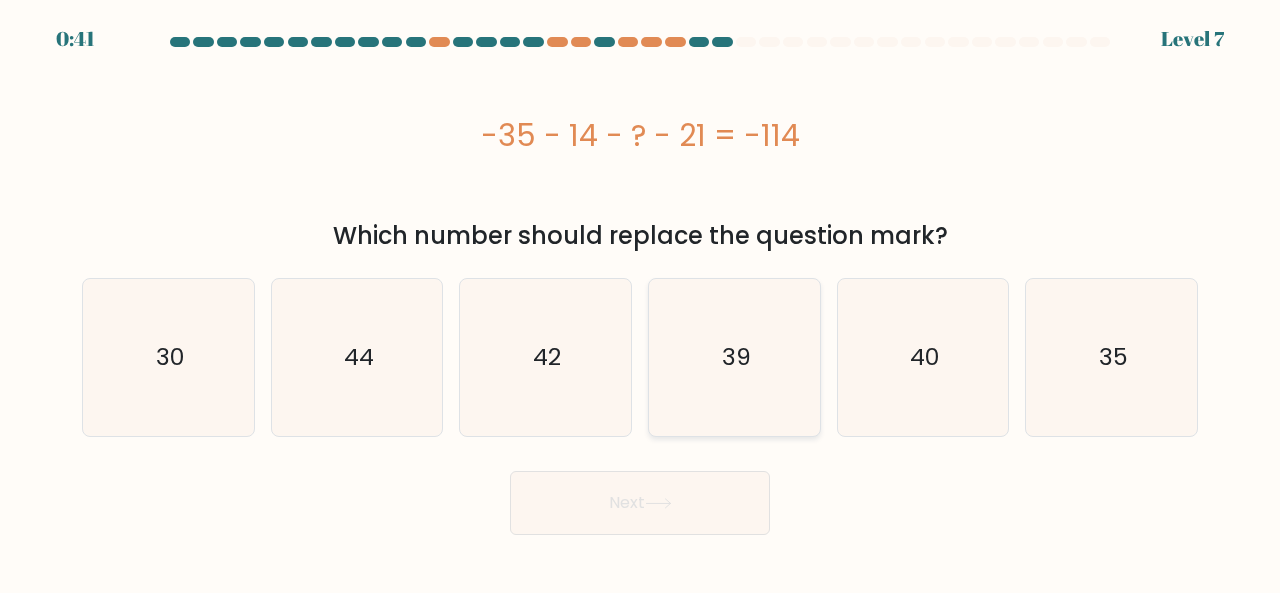 drag, startPoint x: 750, startPoint y: 393, endPoint x: 744, endPoint y: 419, distance: 26.683329 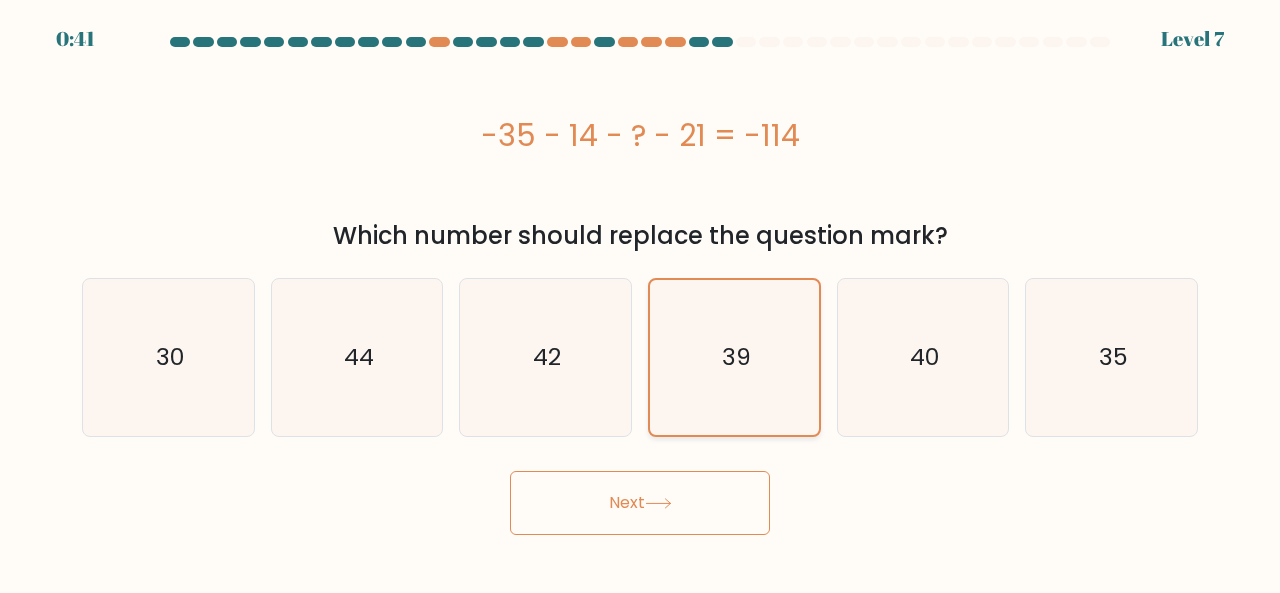 click on "39" at bounding box center (734, 357) 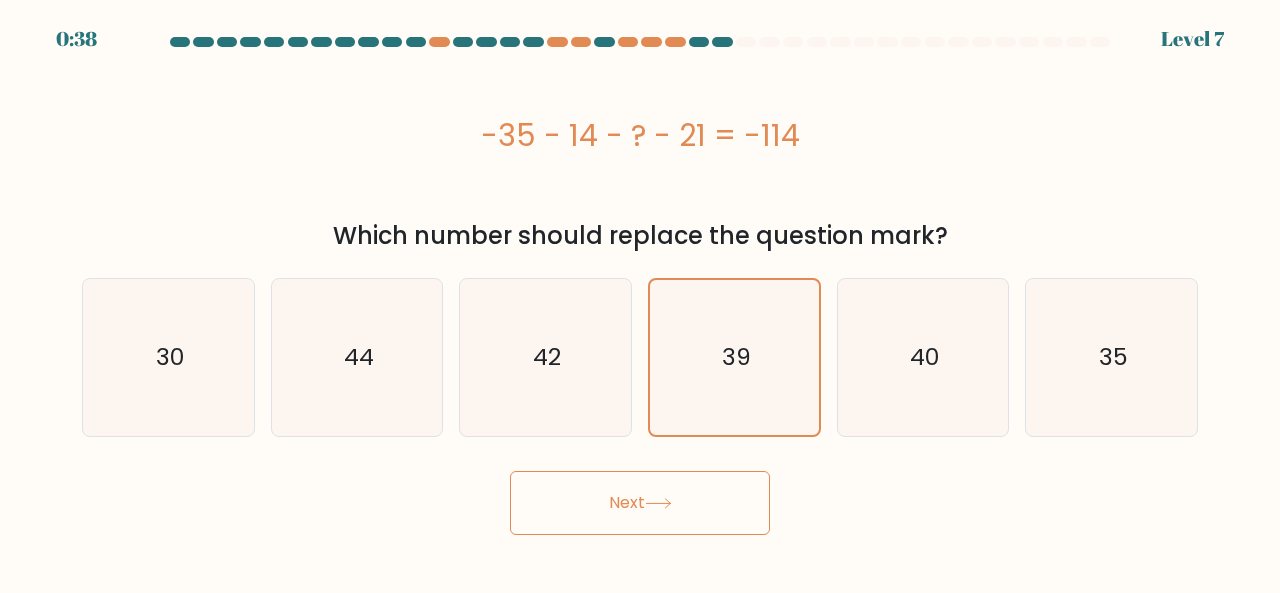 click on "Next" at bounding box center [640, 503] 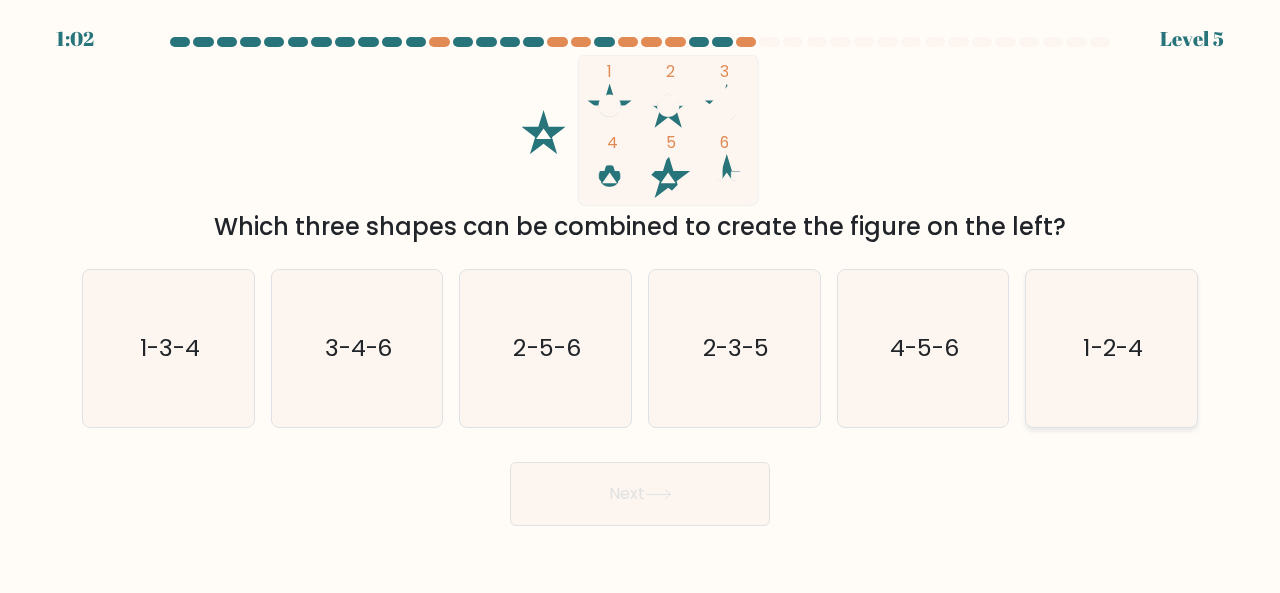 click on "1-2-4" at bounding box center [1111, 348] 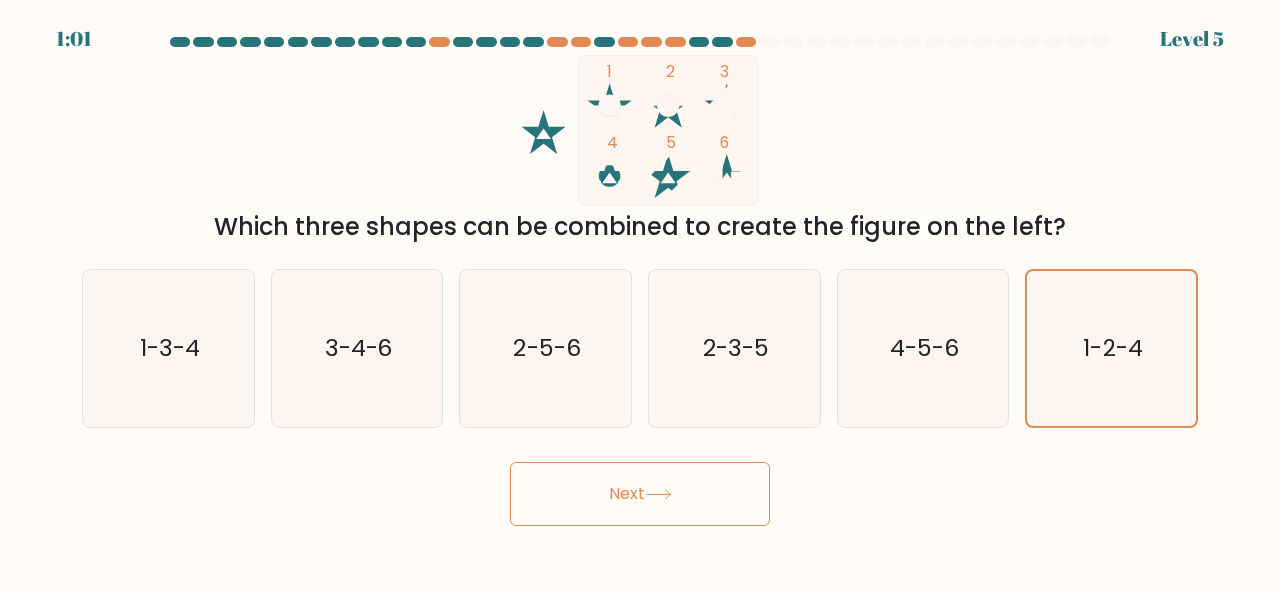 click on "Next" at bounding box center (640, 494) 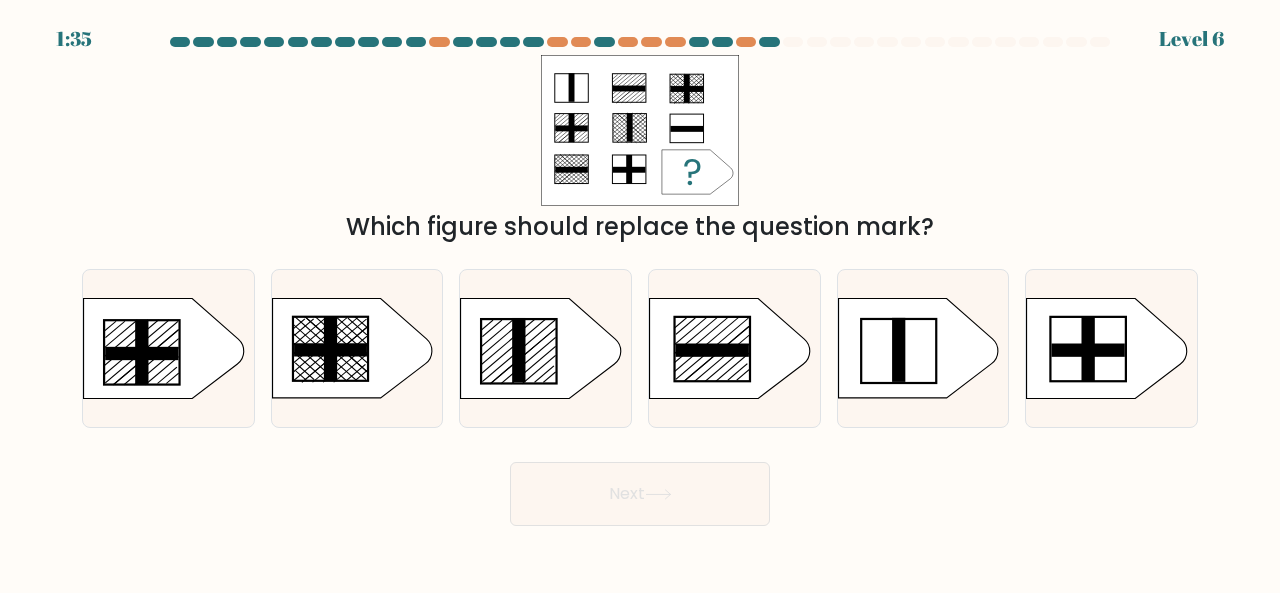 click at bounding box center [639, 130] 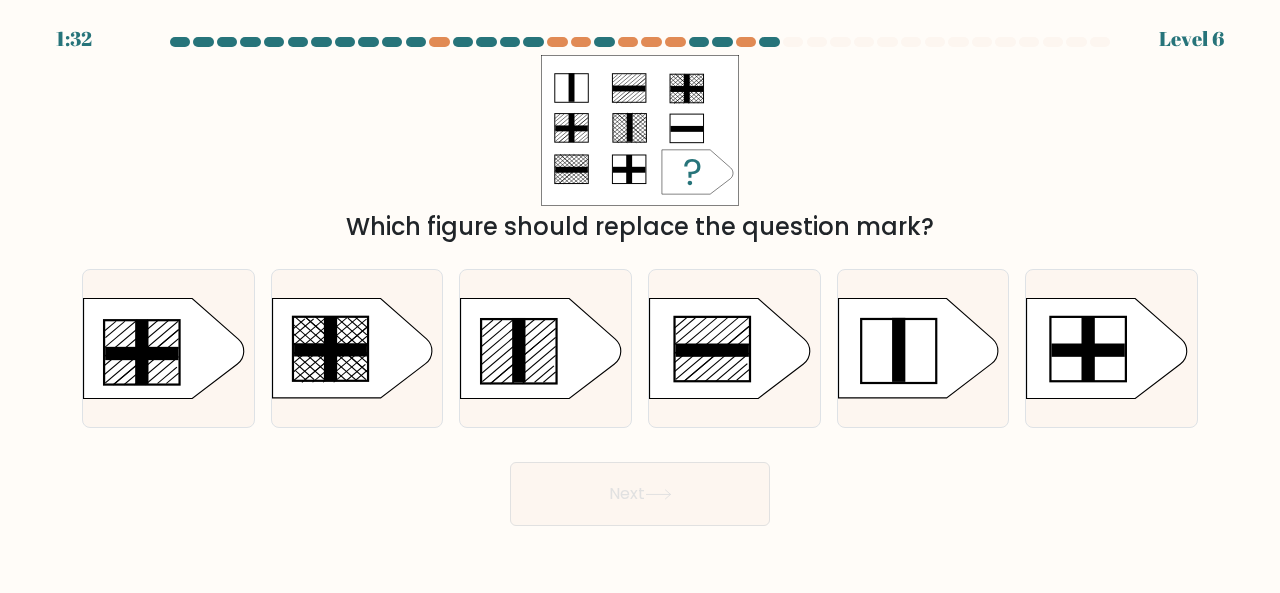 click at bounding box center (639, 130) 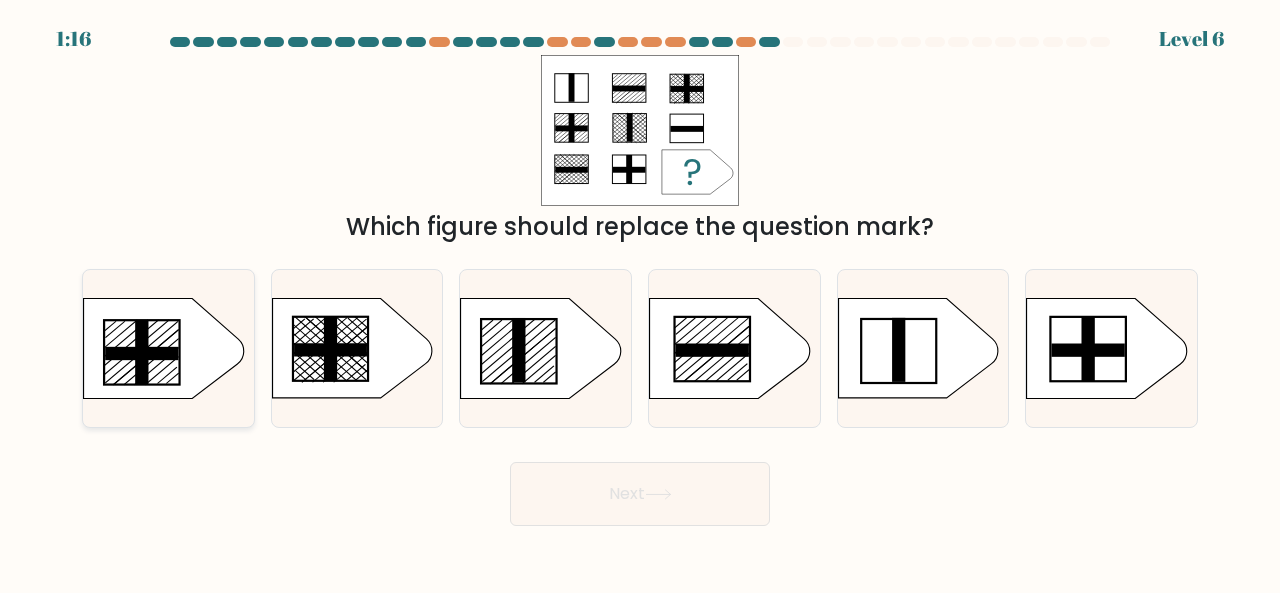 click at bounding box center (164, 348) 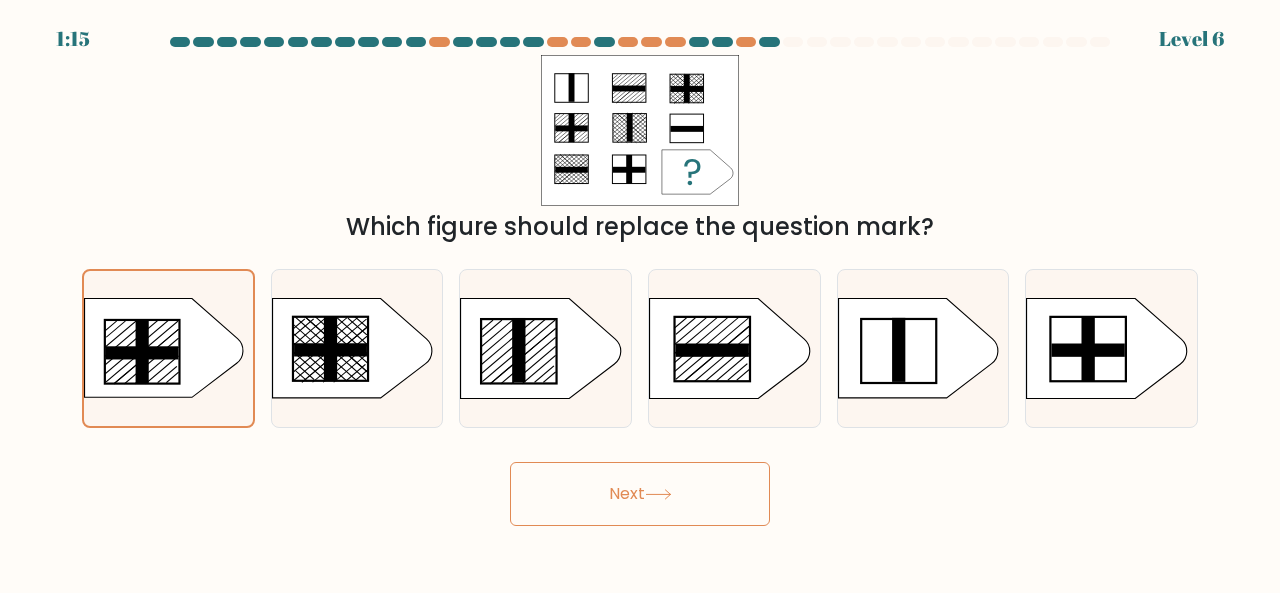 click on "Next" at bounding box center (640, 494) 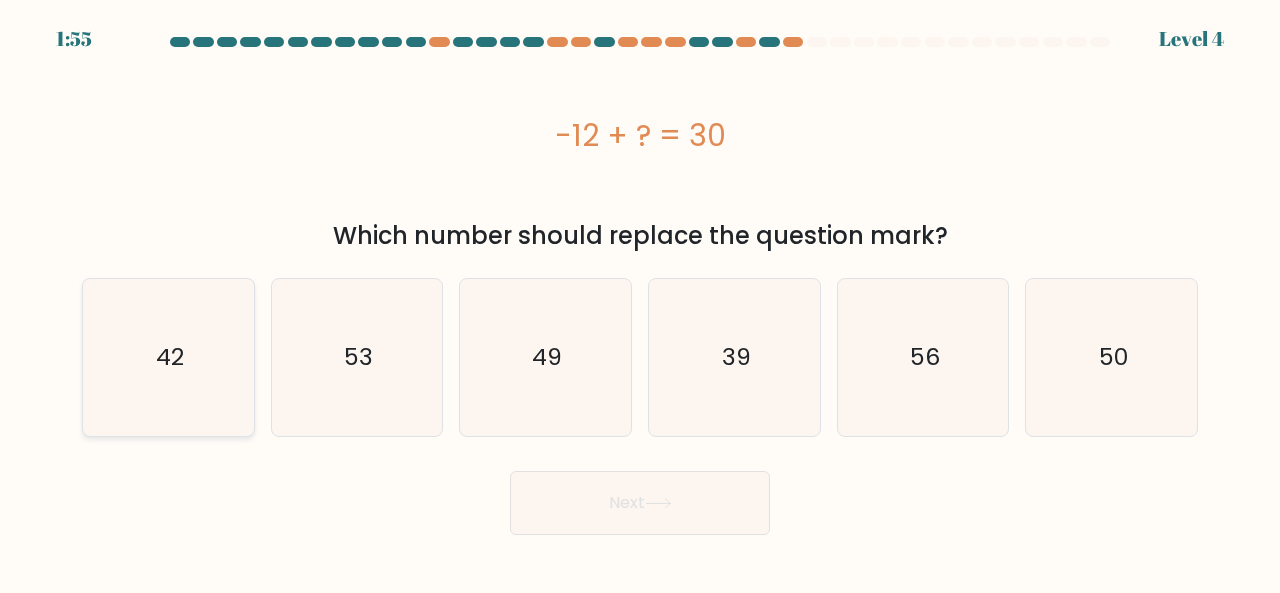 click on "42" at bounding box center [168, 357] 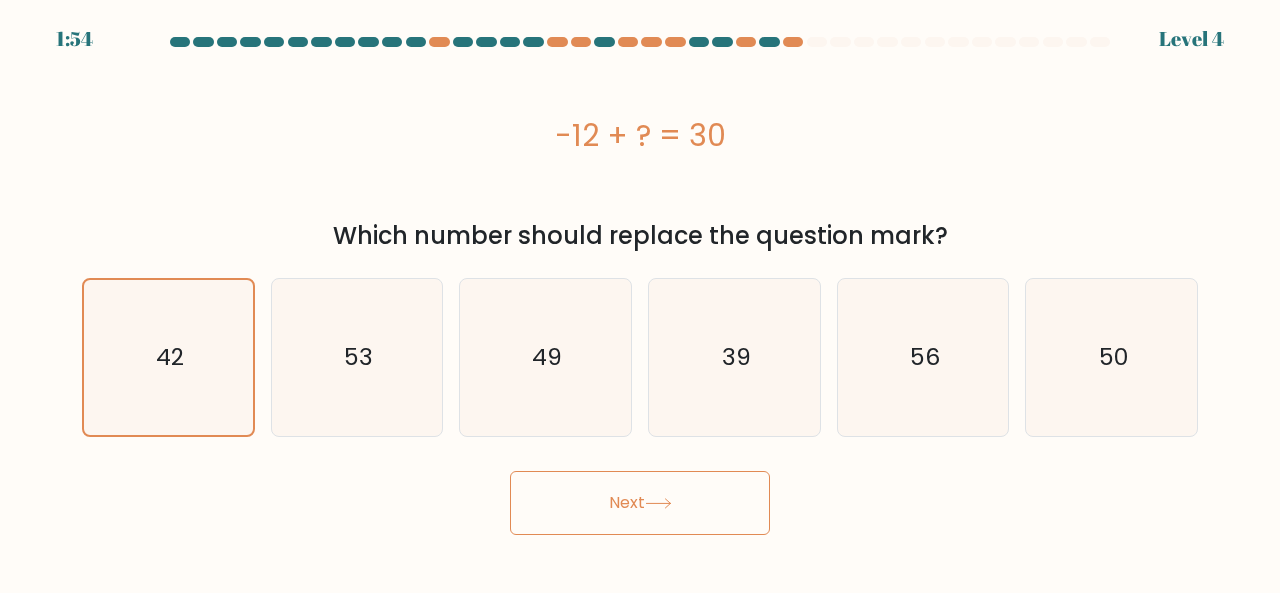 click on "Next" at bounding box center (640, 503) 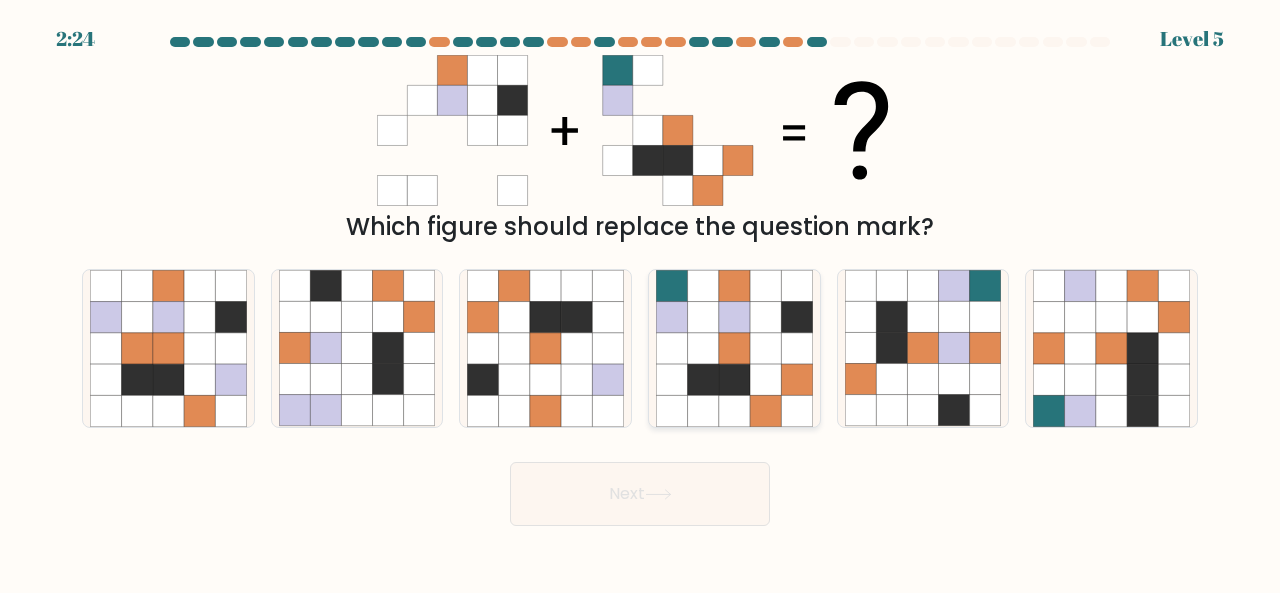click at bounding box center [734, 316] 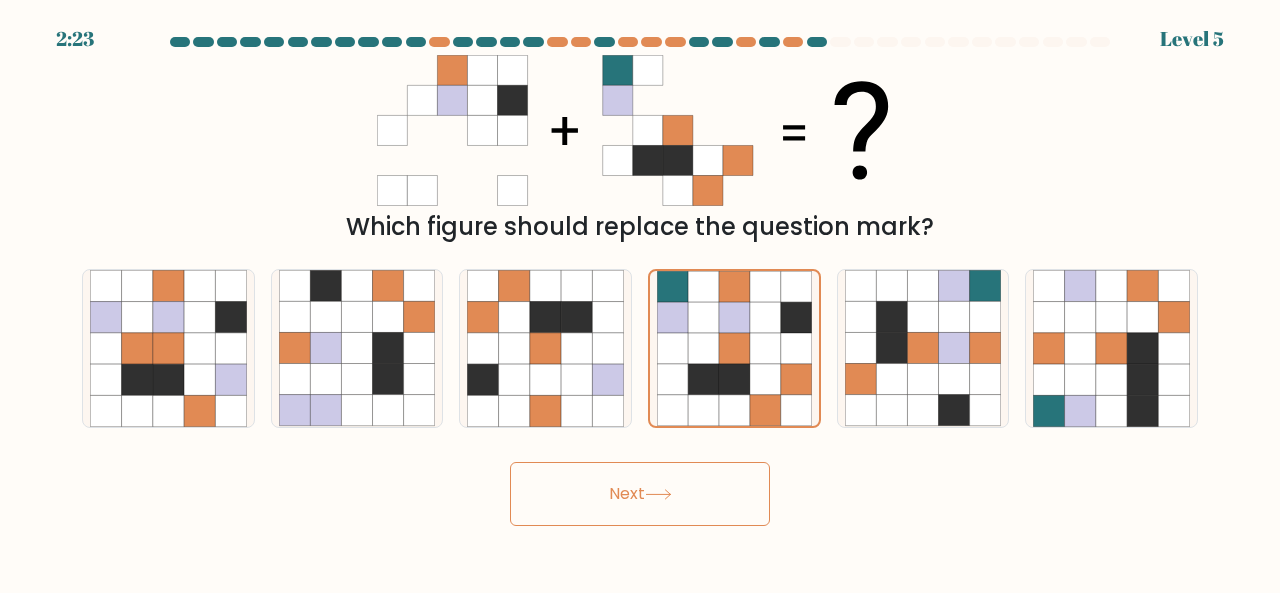 click on "Next" at bounding box center [640, 494] 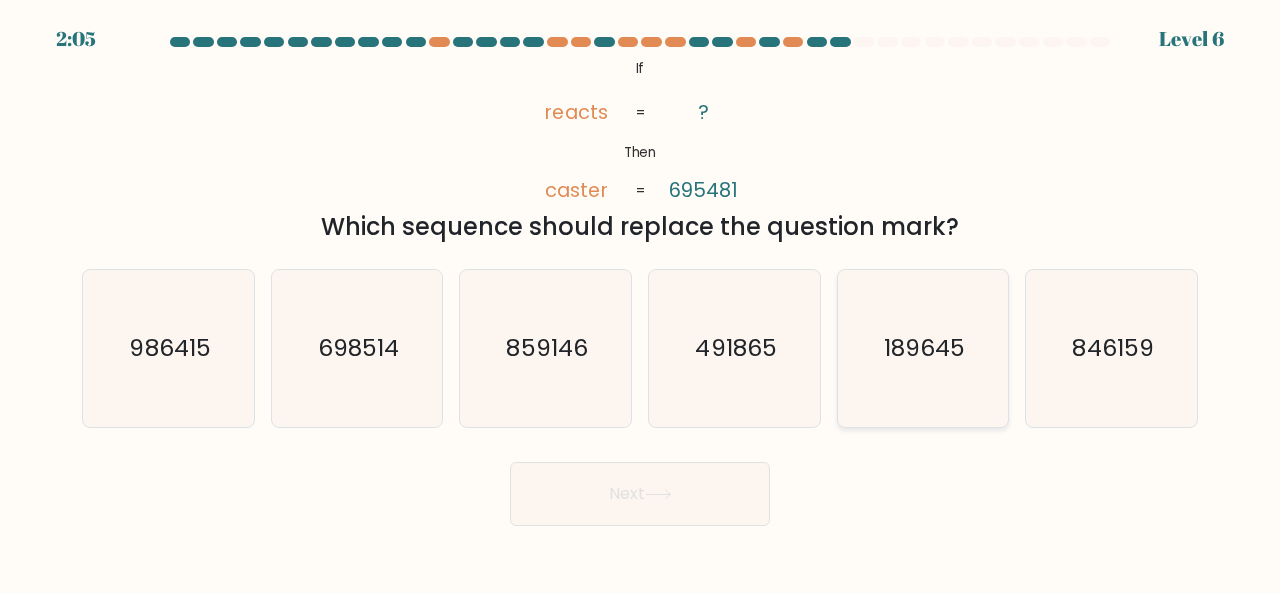 click on "189645" at bounding box center (923, 348) 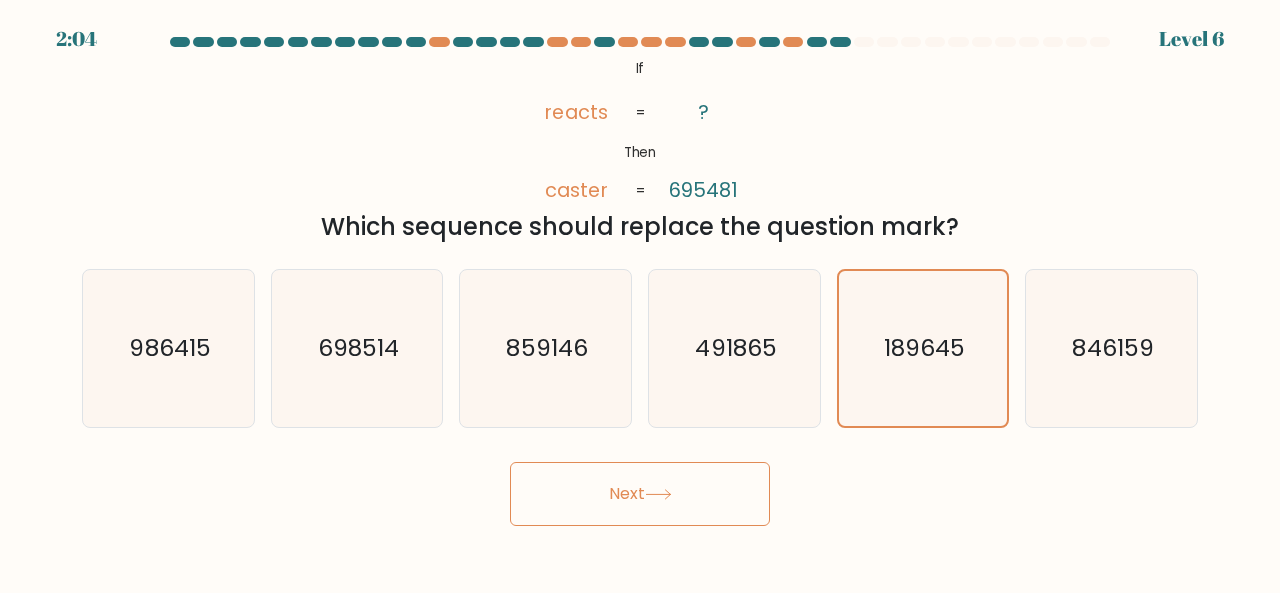click at bounding box center (658, 494) 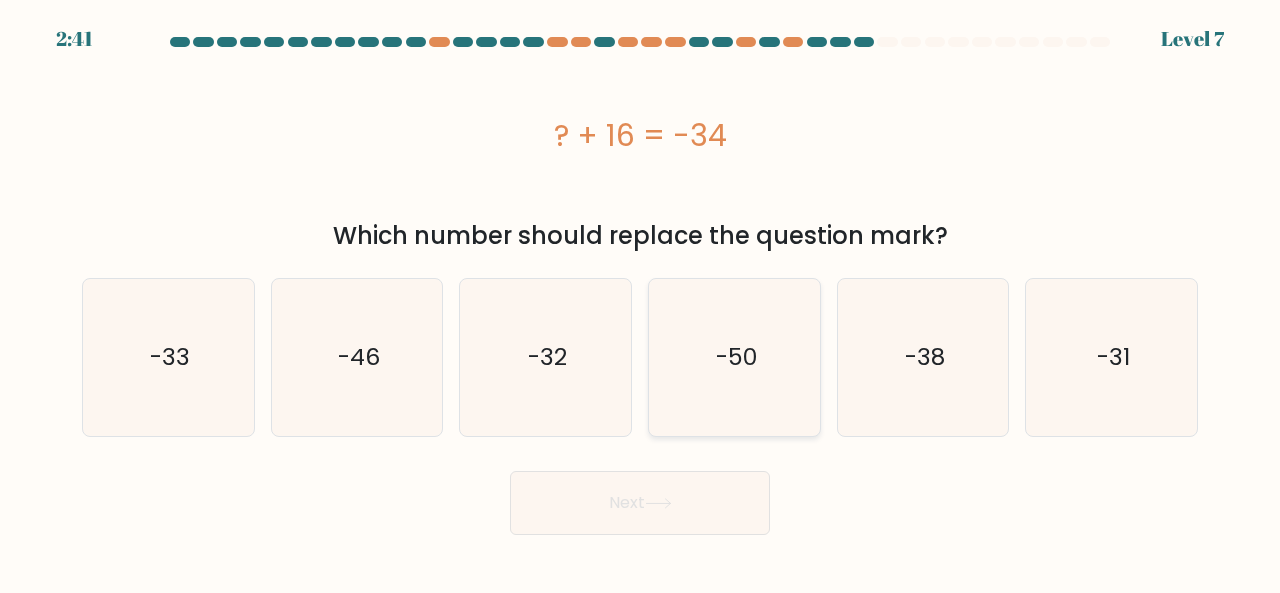 click on "-50" at bounding box center (734, 357) 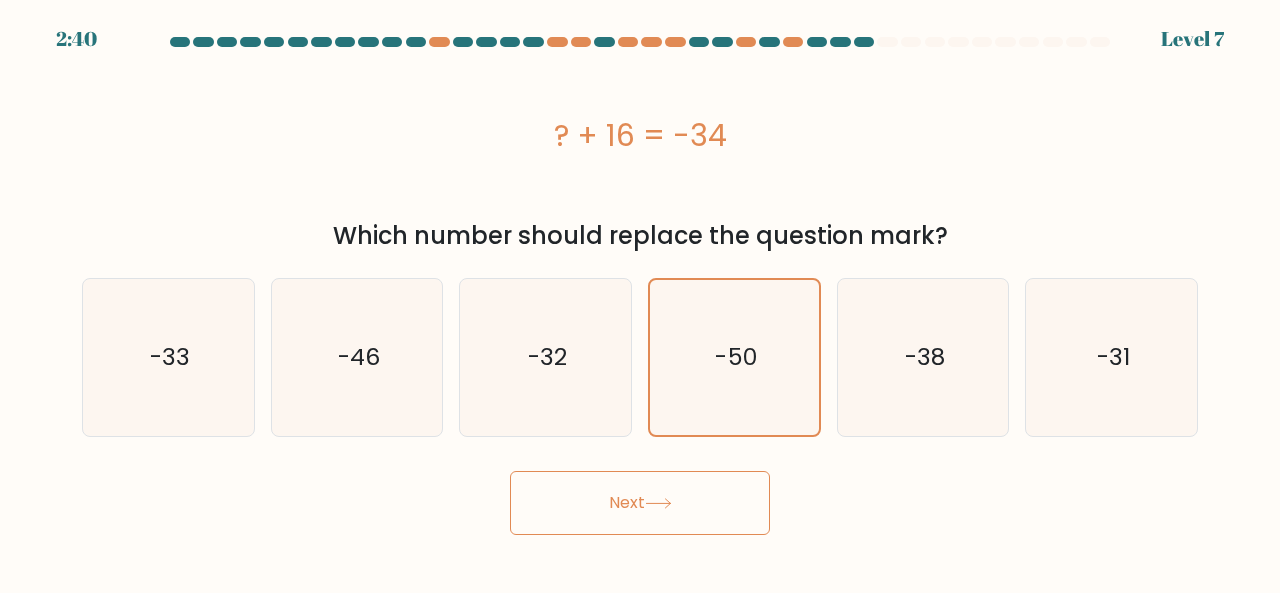 click on "Next" at bounding box center [640, 503] 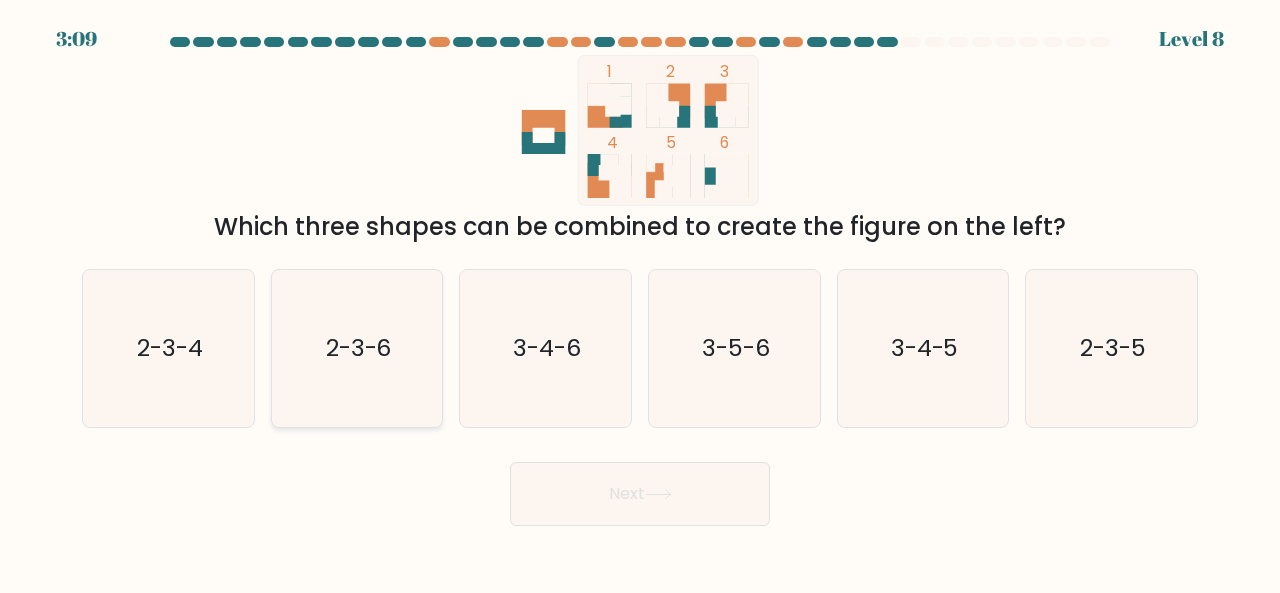 click on "2-3-6" at bounding box center [359, 347] 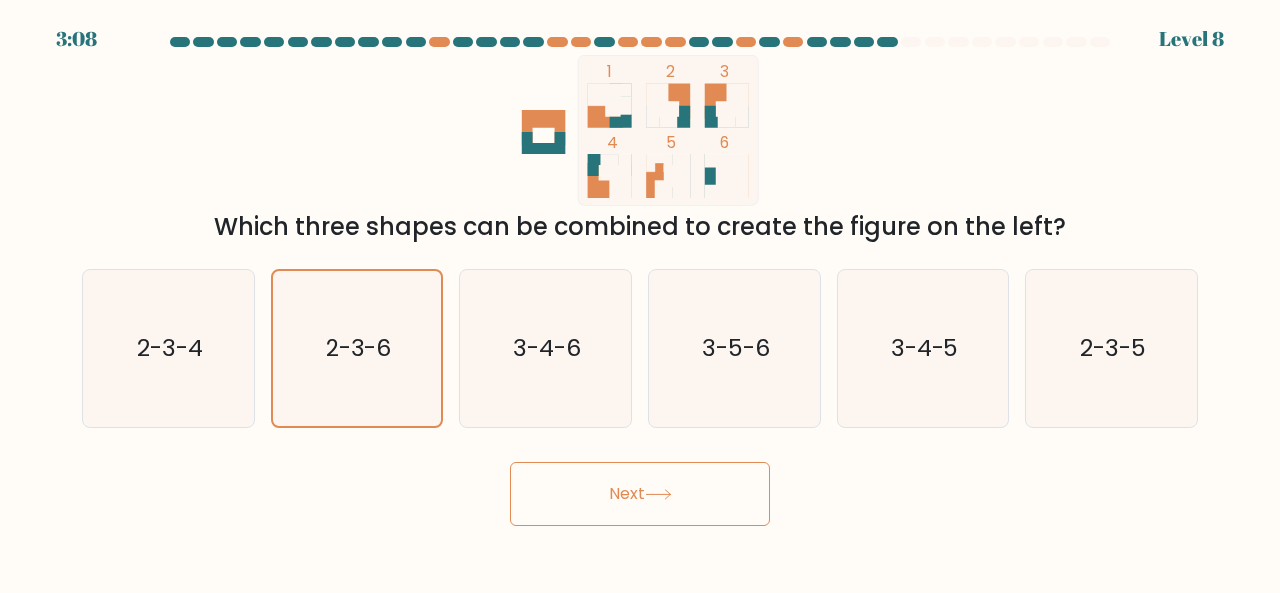 click on "Next" at bounding box center (640, 494) 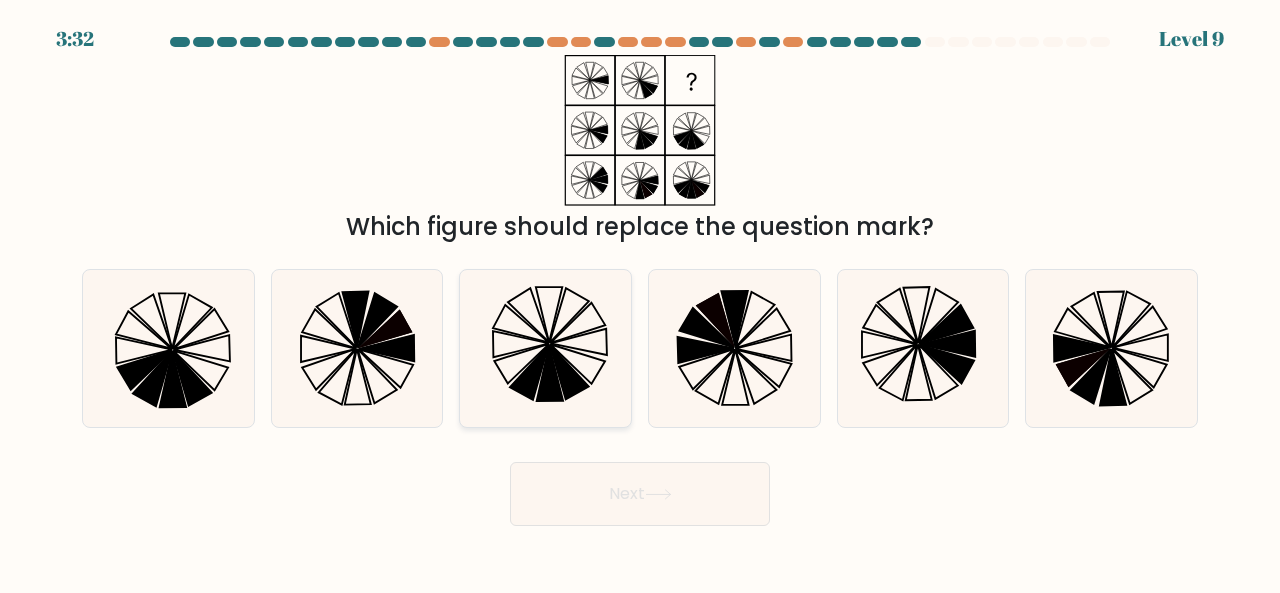 click at bounding box center [579, 341] 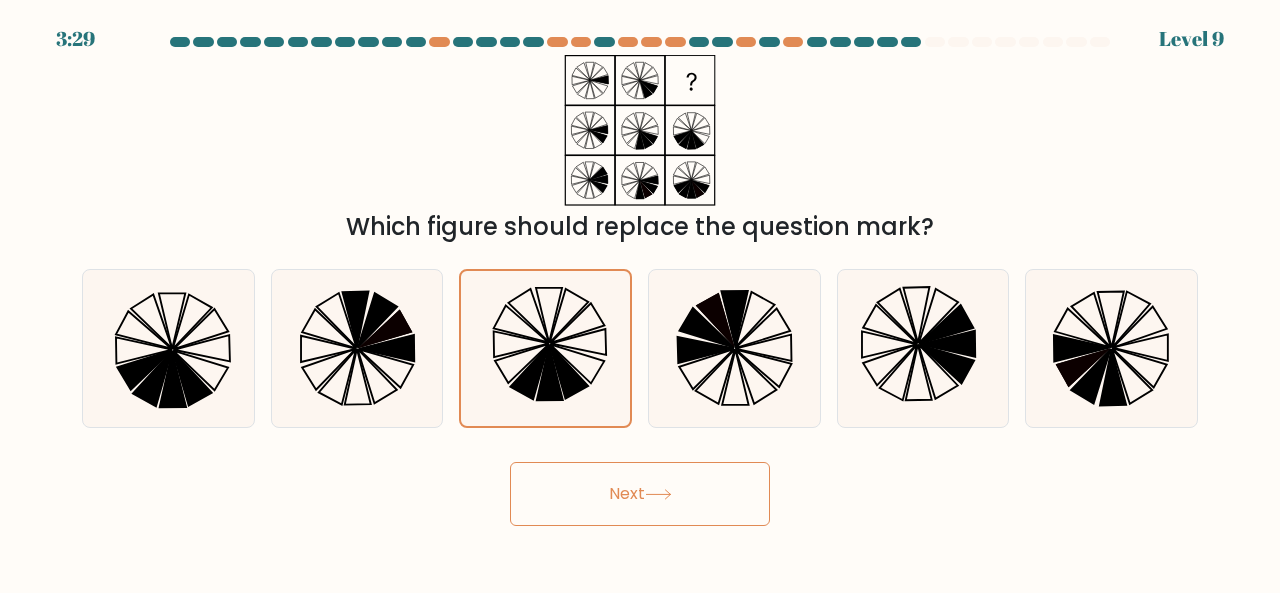 click on "Next" at bounding box center [640, 494] 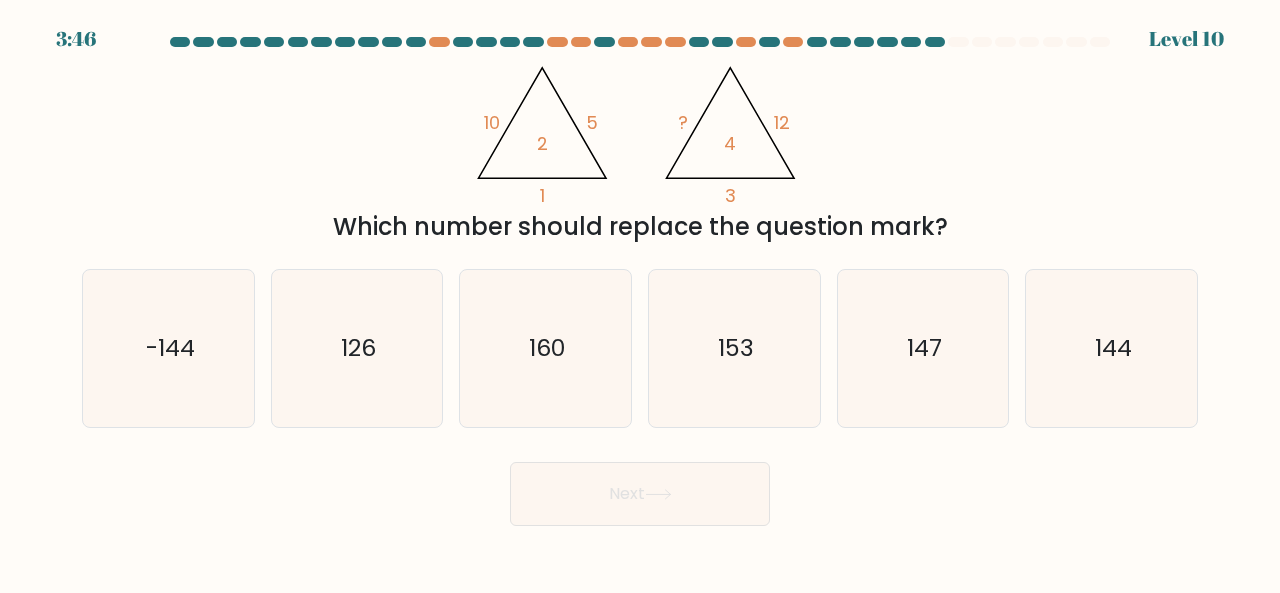 click on "@import url('https://fonts.googleapis.com/css?family=Abril+Fatface:400,100,100italic,300,300italic,400italic,500,500italic,700,700italic,900,900italic');                        10       5       1       2                                       @import url('https://fonts.googleapis.com/css?family=Abril+Fatface:400,100,100italic,300,300italic,400italic,500,500italic,700,700italic,900,900italic');                        ?       12       3       4" at bounding box center [640, 130] 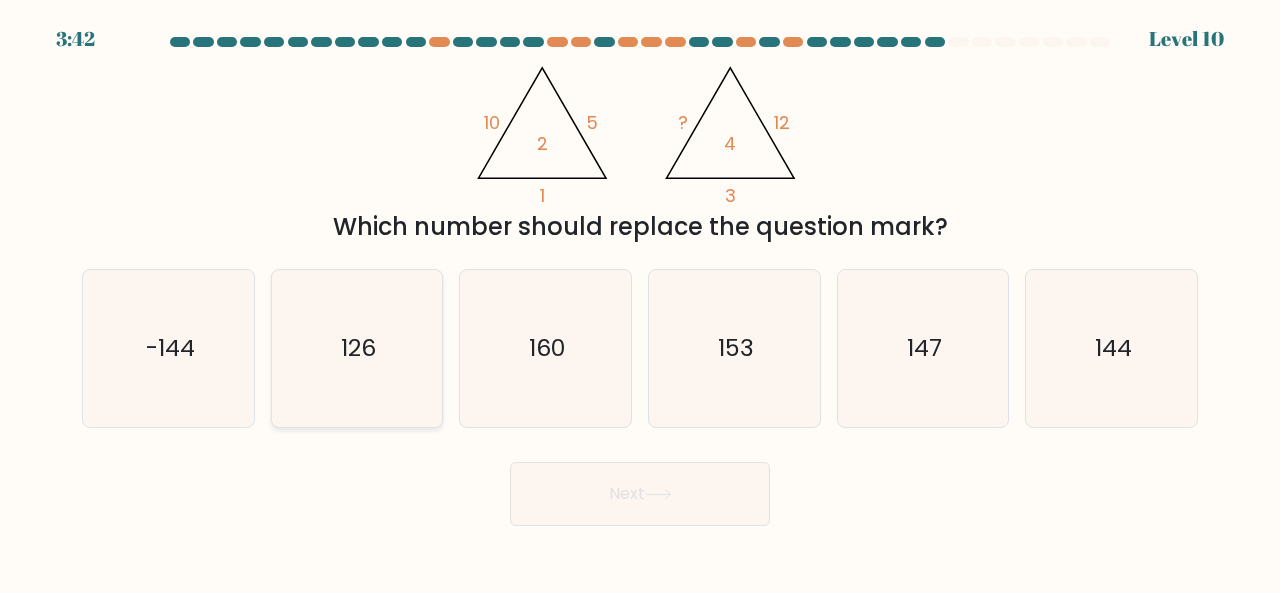 click on "126" at bounding box center (357, 348) 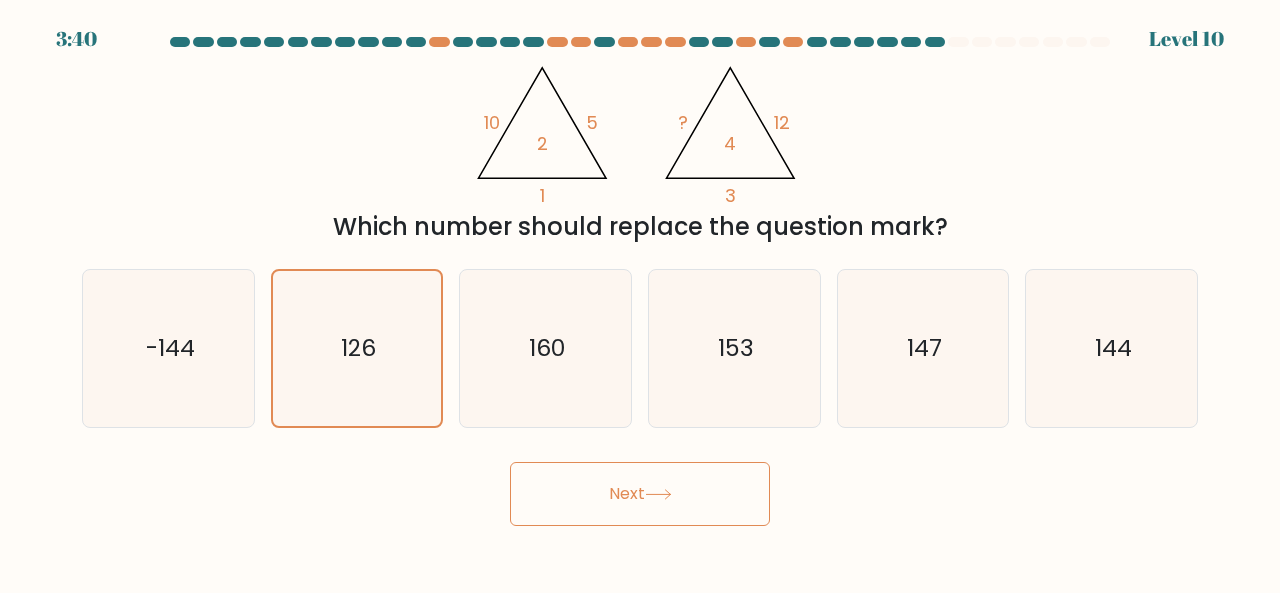 click on "Next" at bounding box center (640, 494) 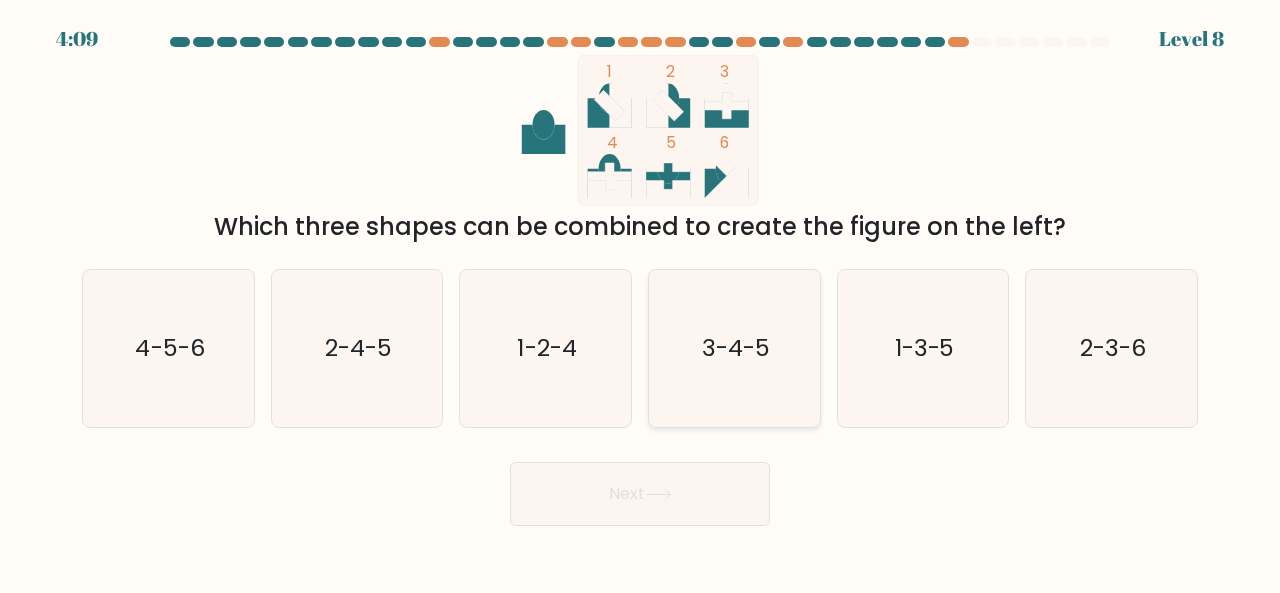 click on "3-4-5" at bounding box center (734, 348) 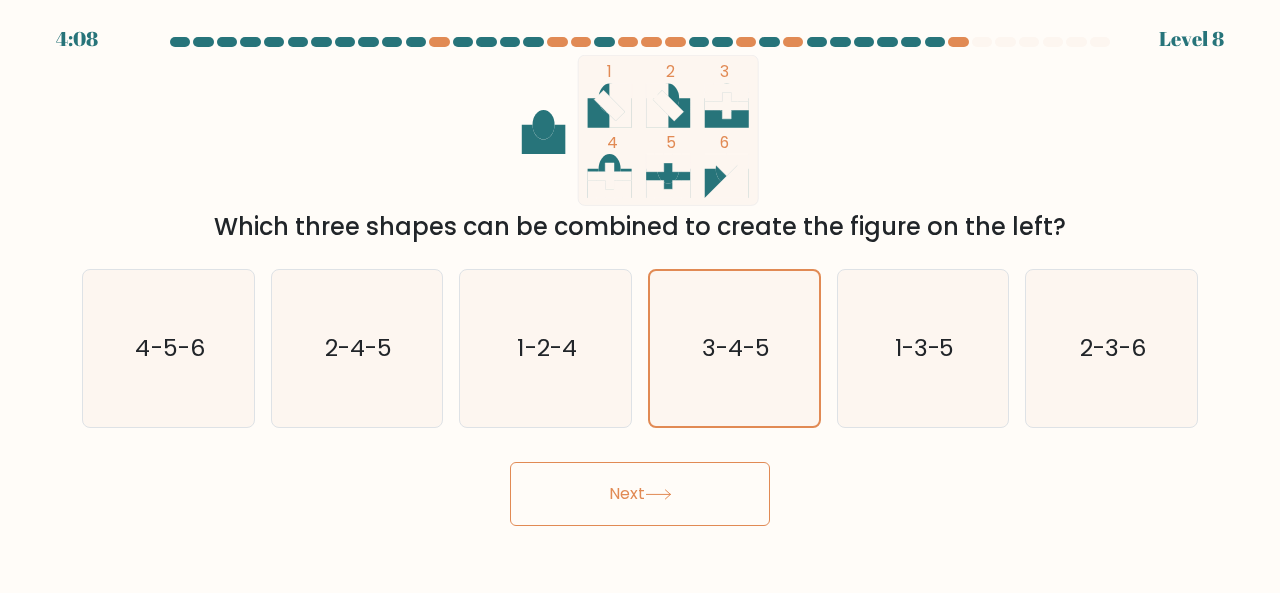 click on "Next" at bounding box center (640, 494) 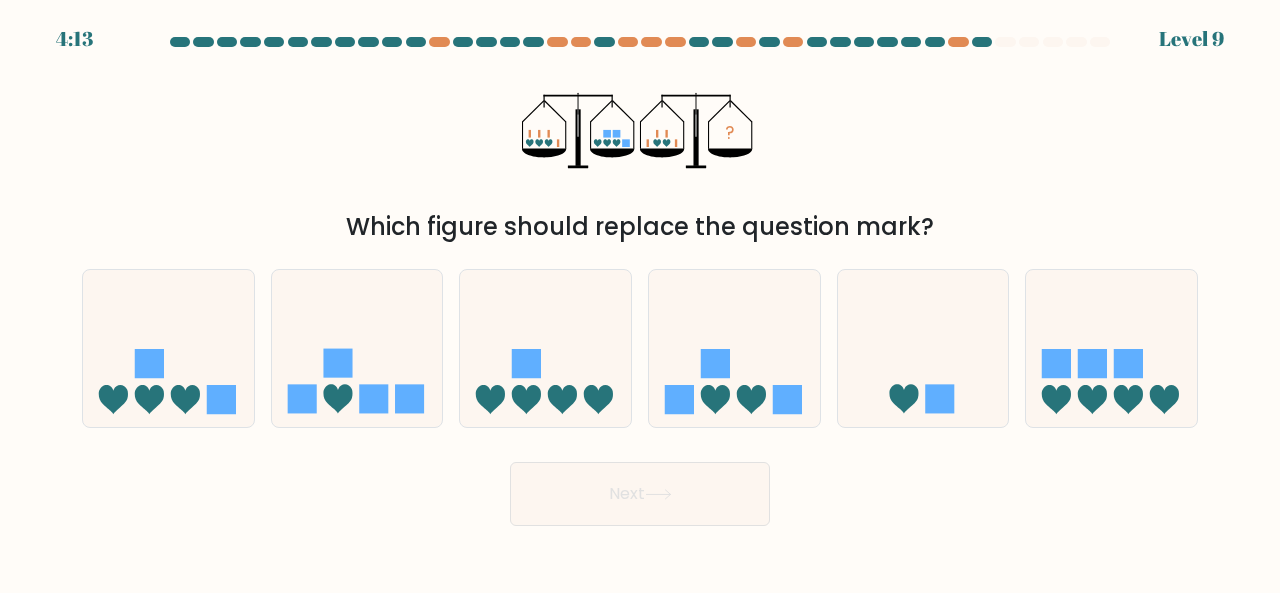 click on "d." at bounding box center [734, 348] 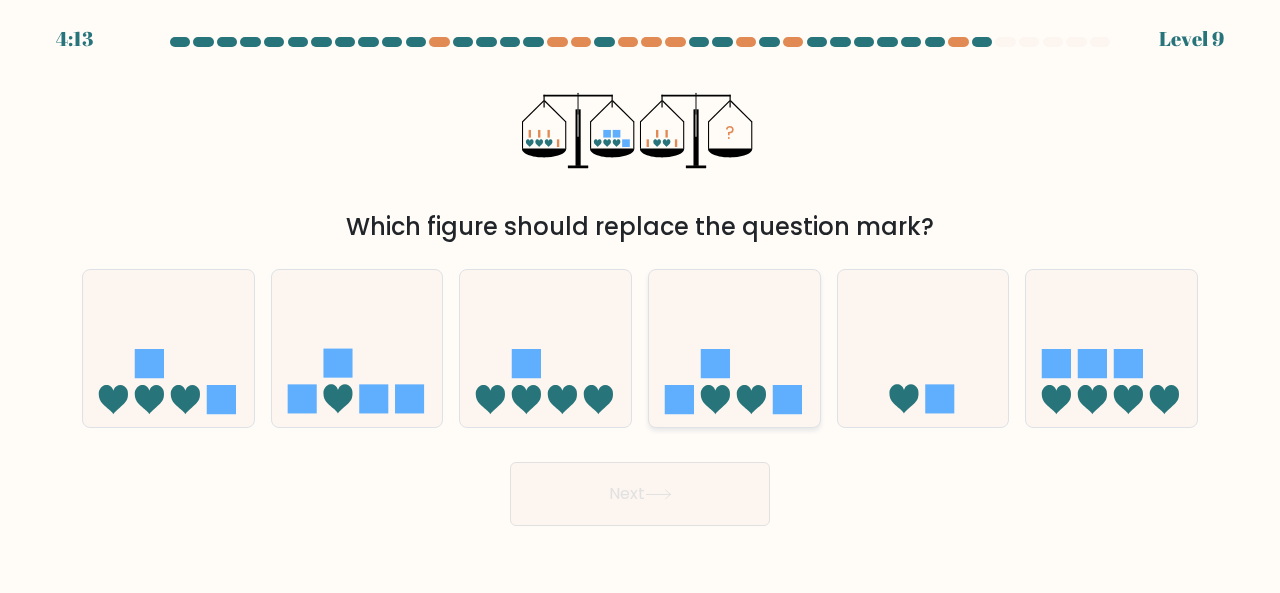 click at bounding box center (734, 347) 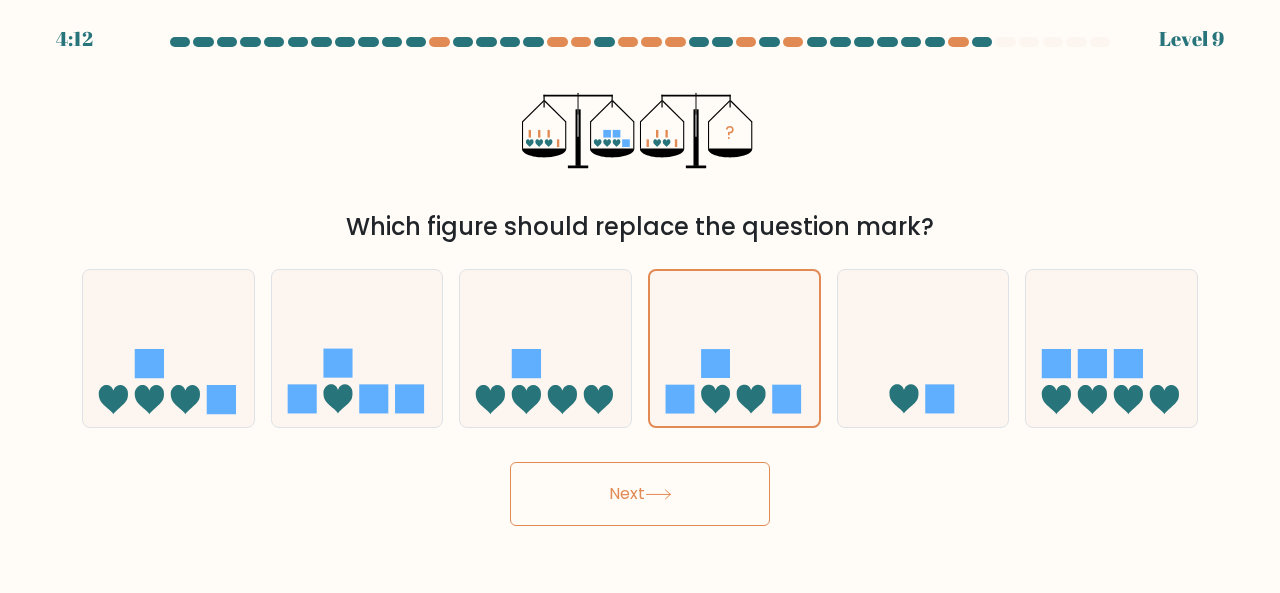 click on "Next" at bounding box center [640, 494] 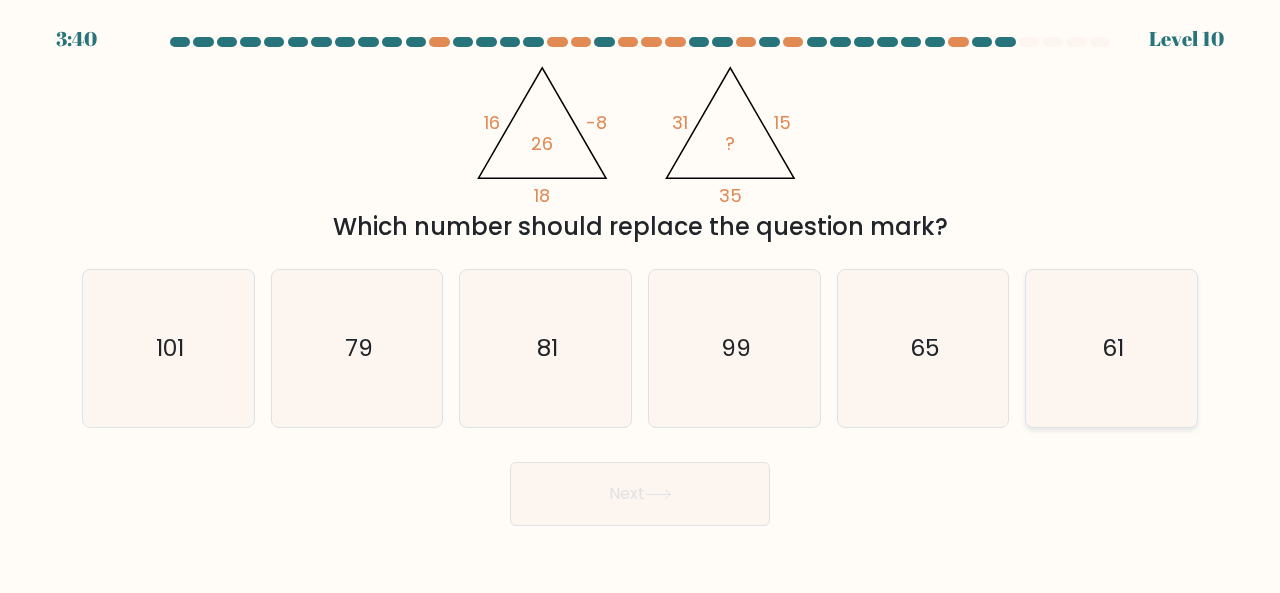 click on "61" at bounding box center (1111, 348) 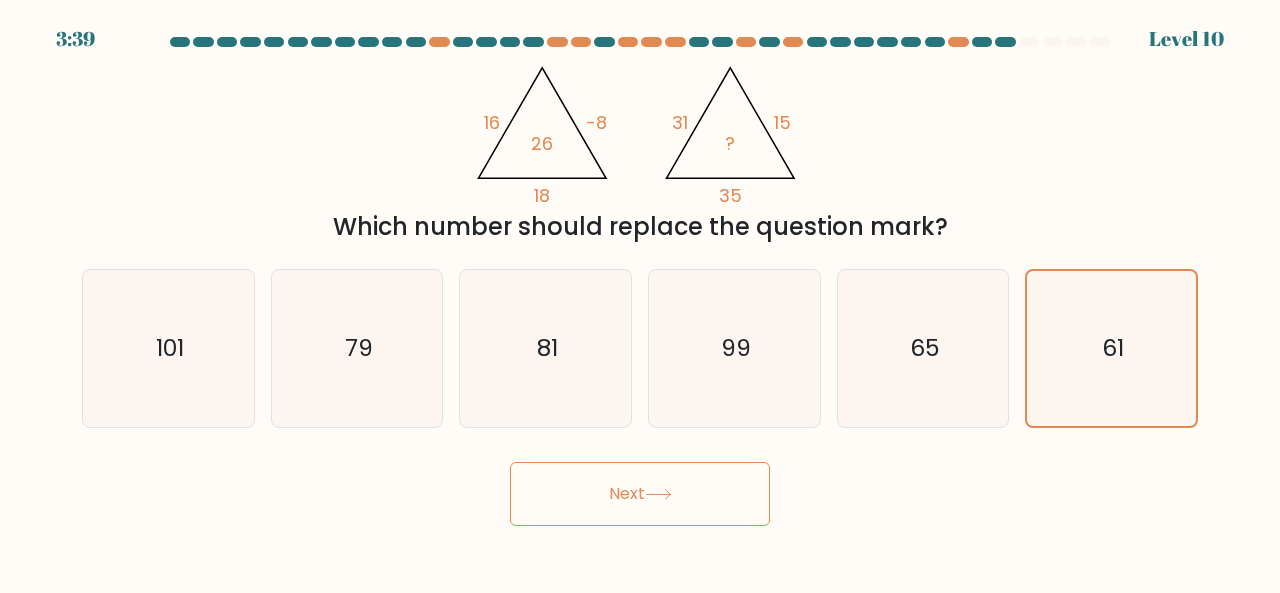 click at bounding box center (658, 494) 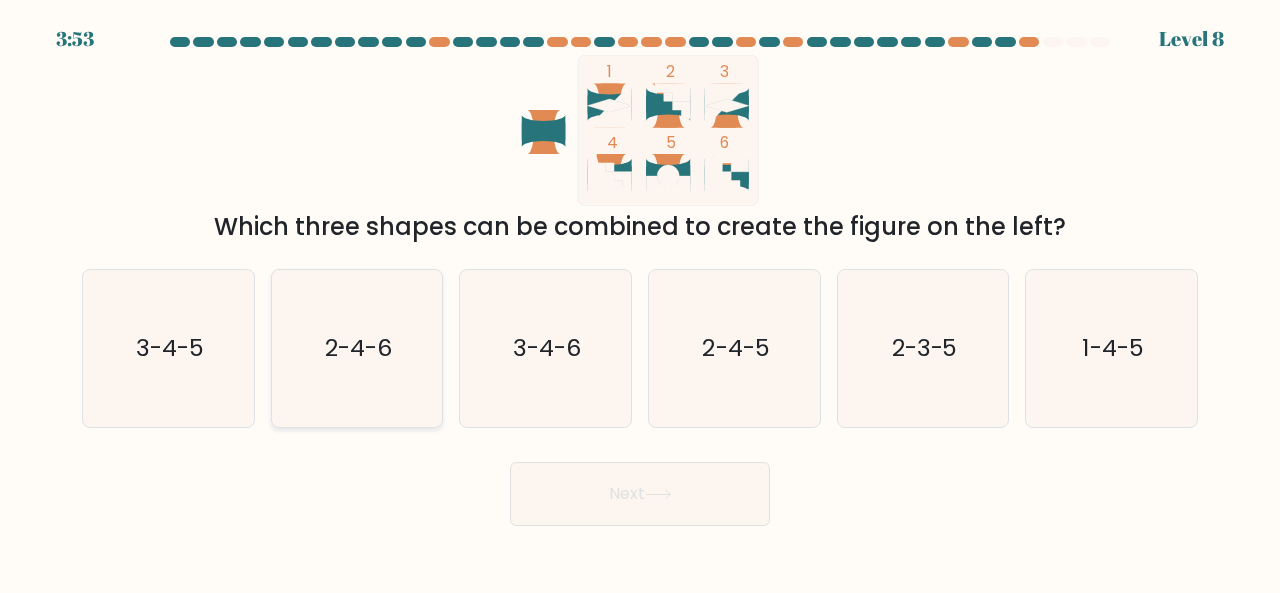 click on "2-4-6" at bounding box center (357, 348) 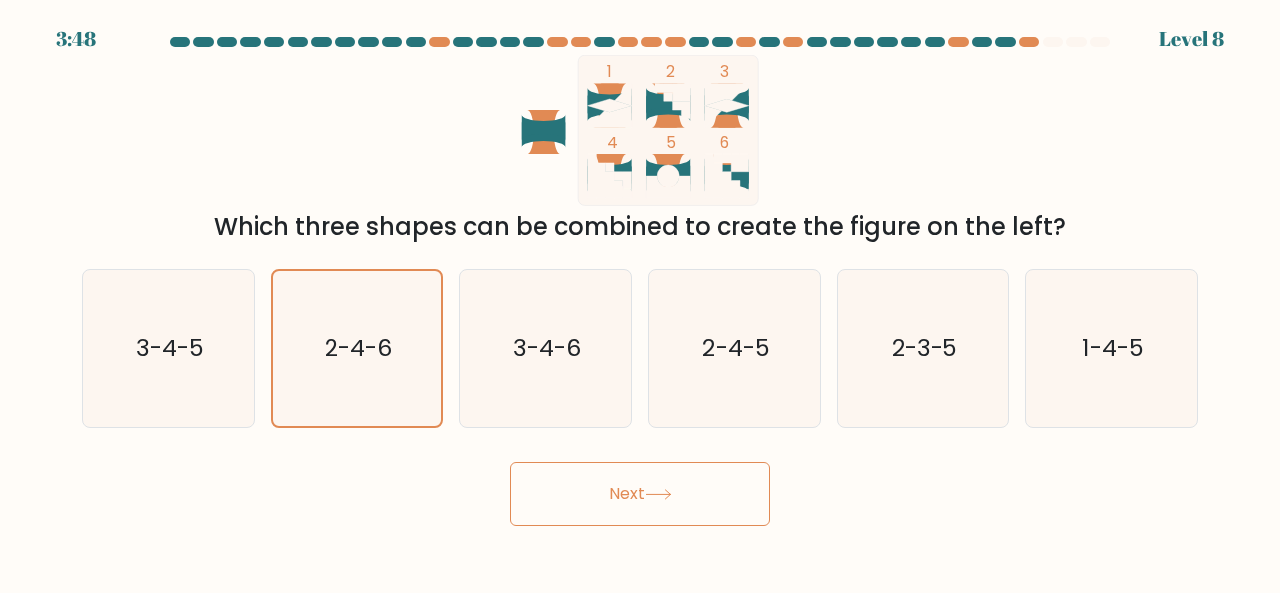 click on "Next" at bounding box center (640, 494) 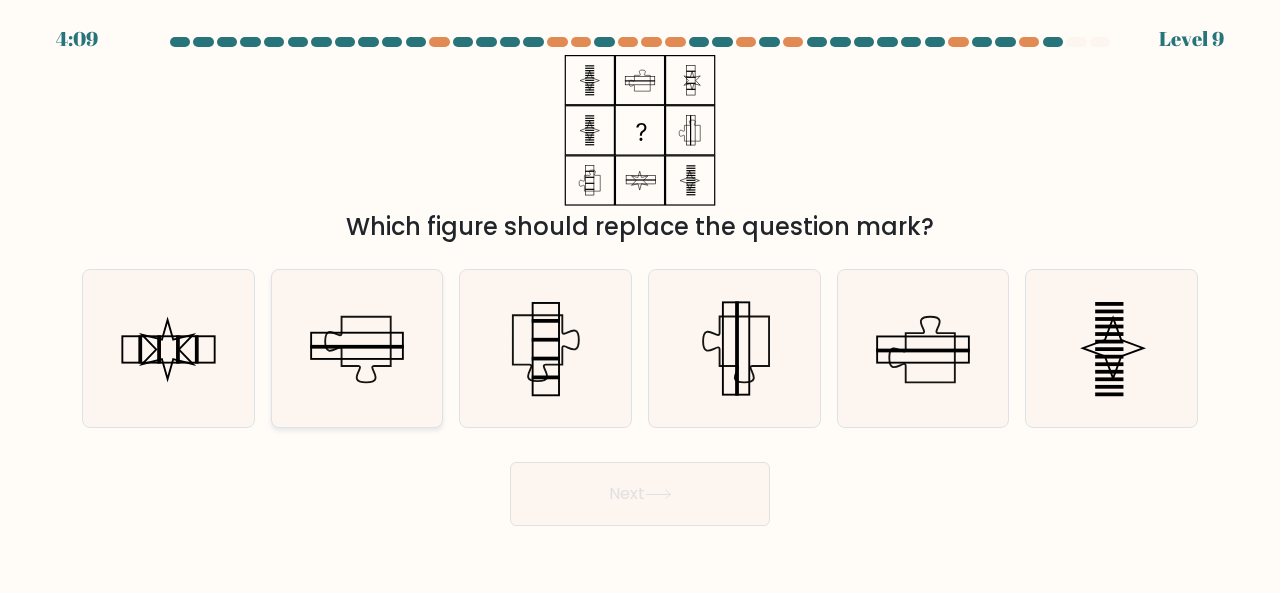 click at bounding box center (357, 348) 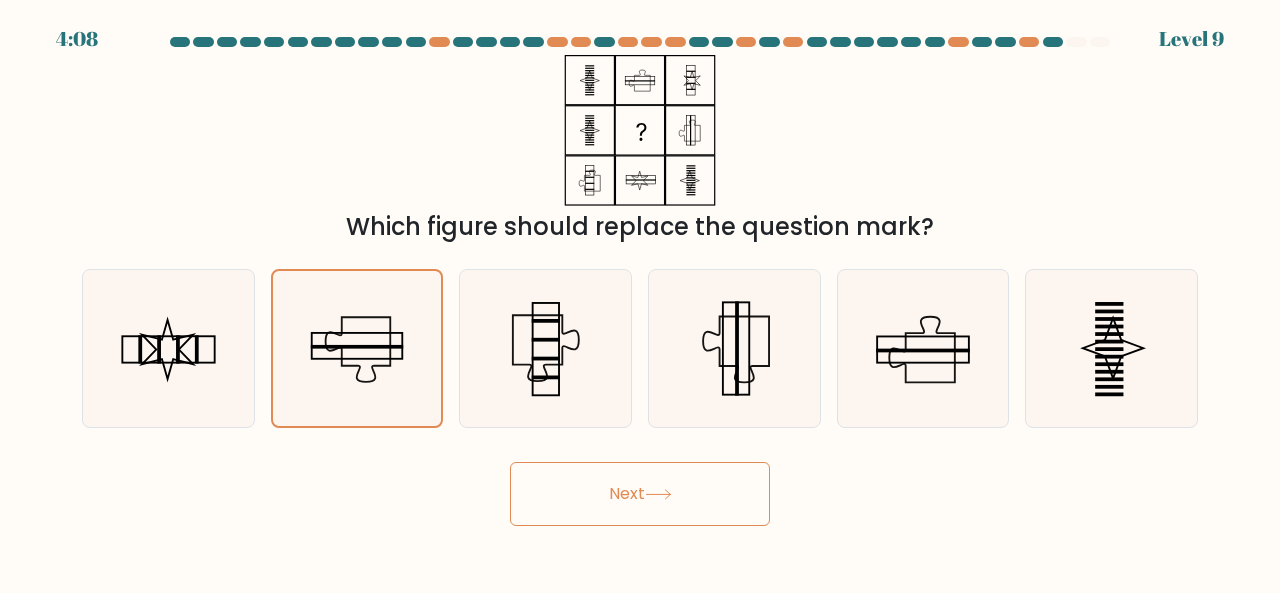 click on "Next" at bounding box center (640, 494) 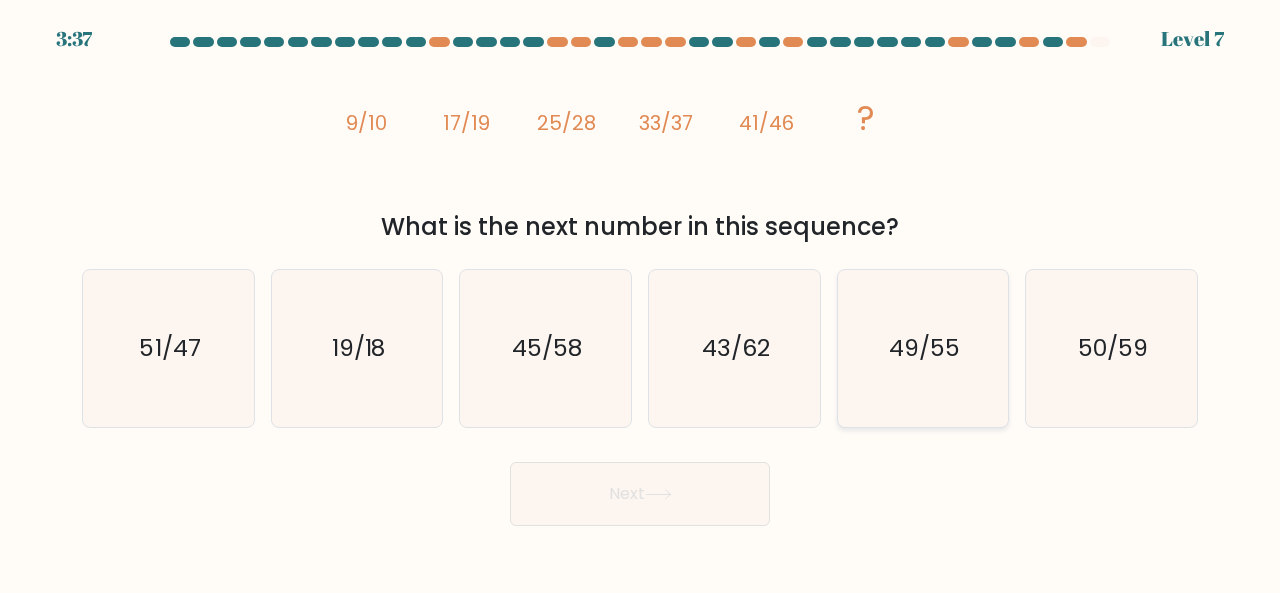 click on "49/55" at bounding box center [923, 348] 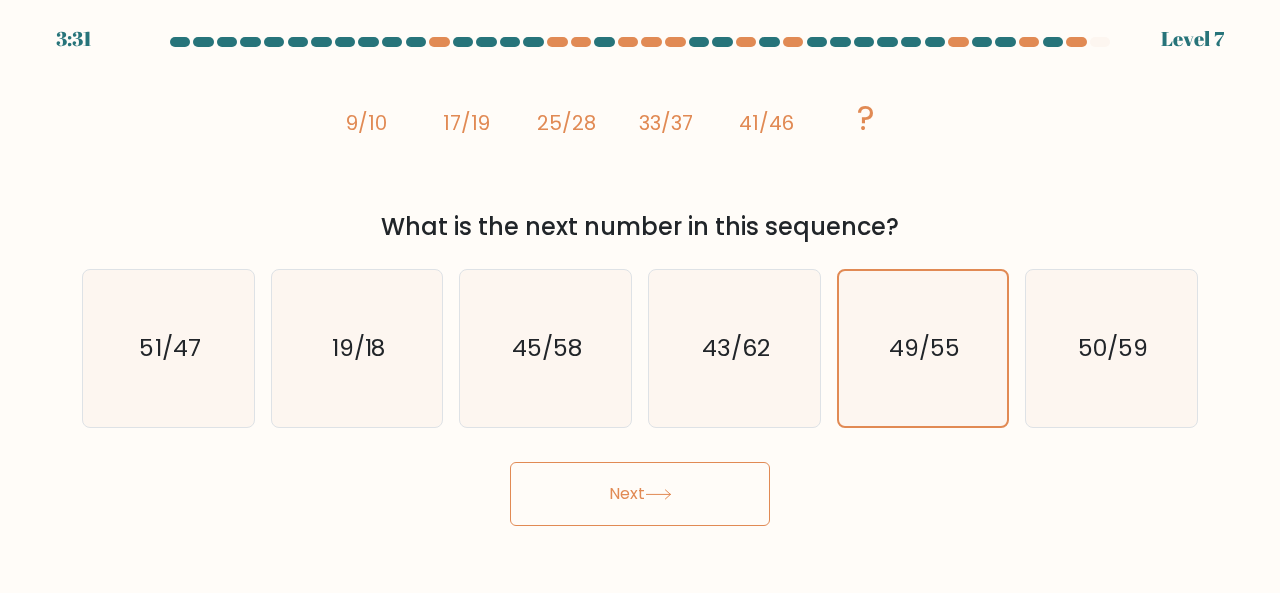 click at bounding box center (658, 494) 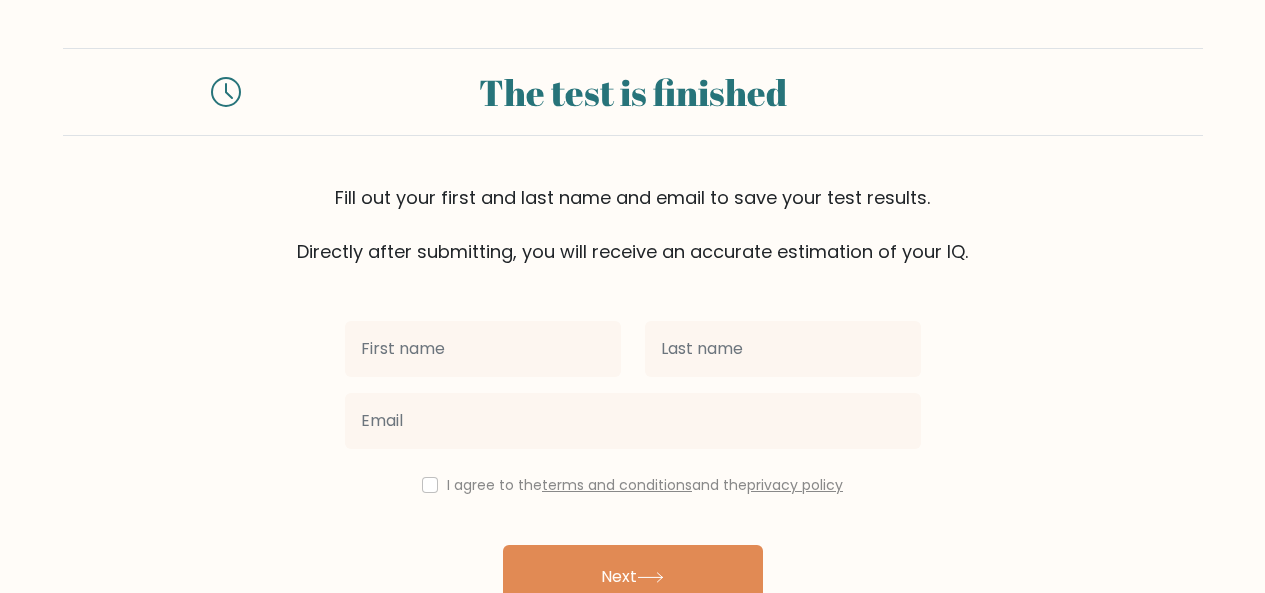 scroll, scrollTop: 0, scrollLeft: 0, axis: both 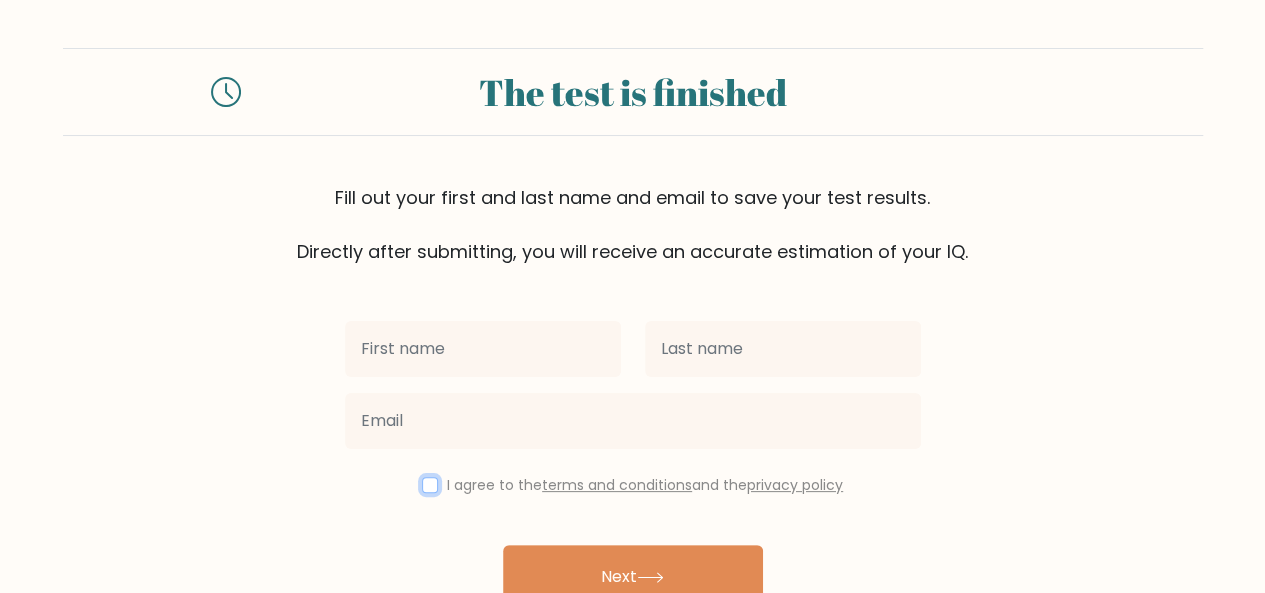 click at bounding box center (430, 485) 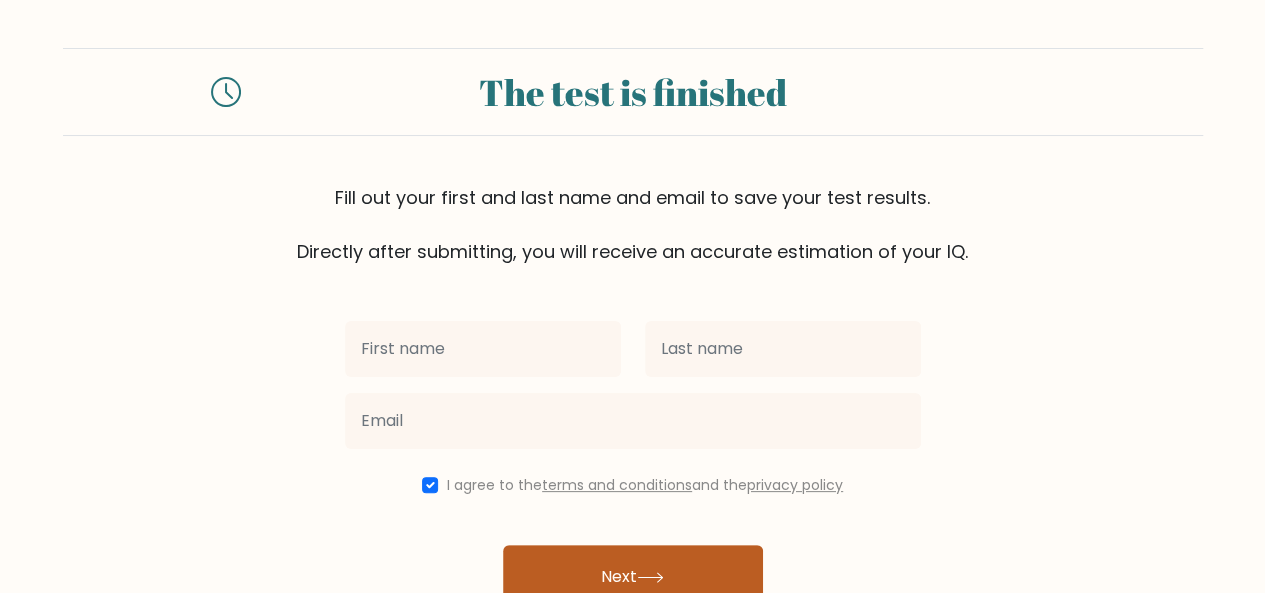 click on "Next" at bounding box center [633, 577] 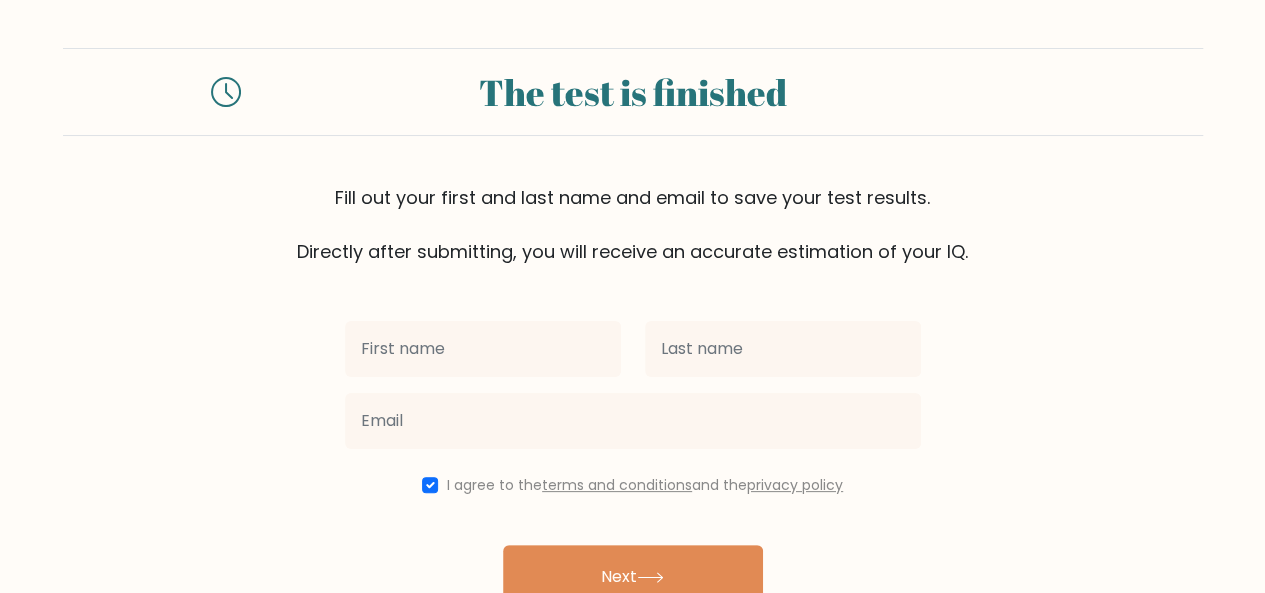 drag, startPoint x: 266, startPoint y: 292, endPoint x: 362, endPoint y: 336, distance: 105.60303 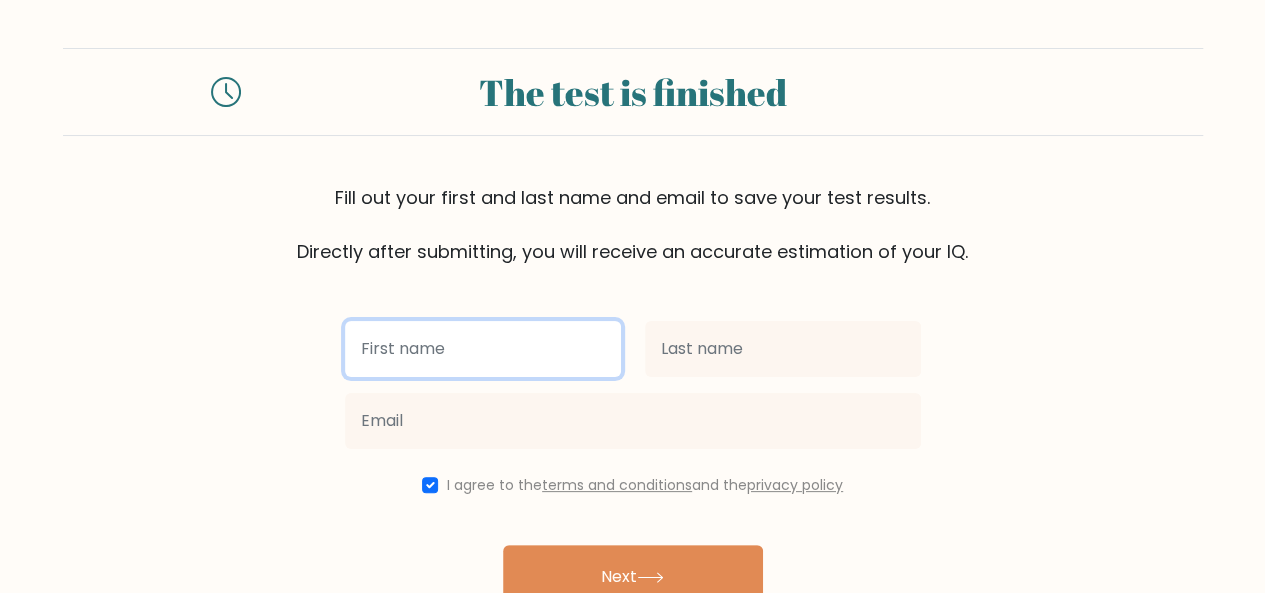 click at bounding box center (483, 349) 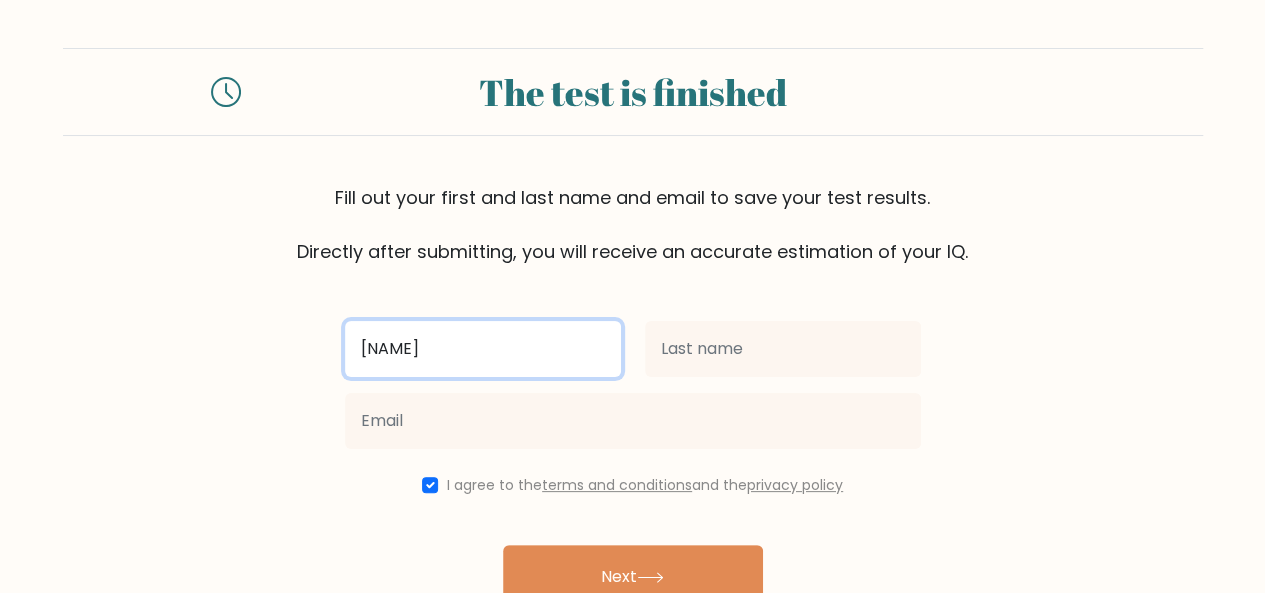 type on "[PERSON]" 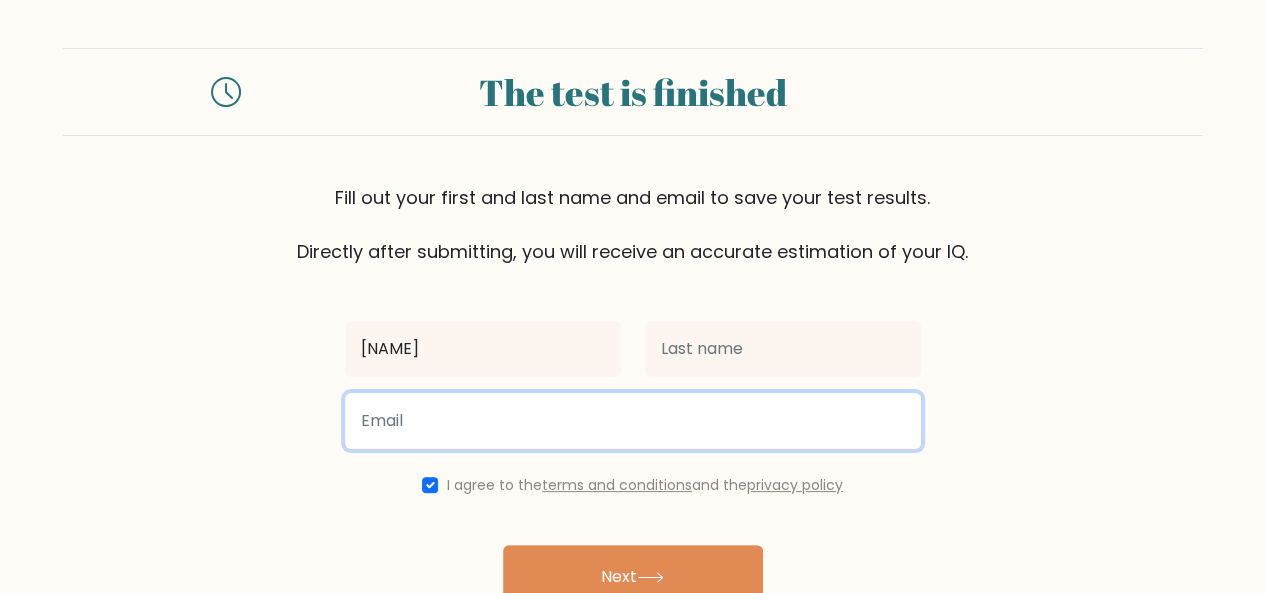 click at bounding box center (633, 421) 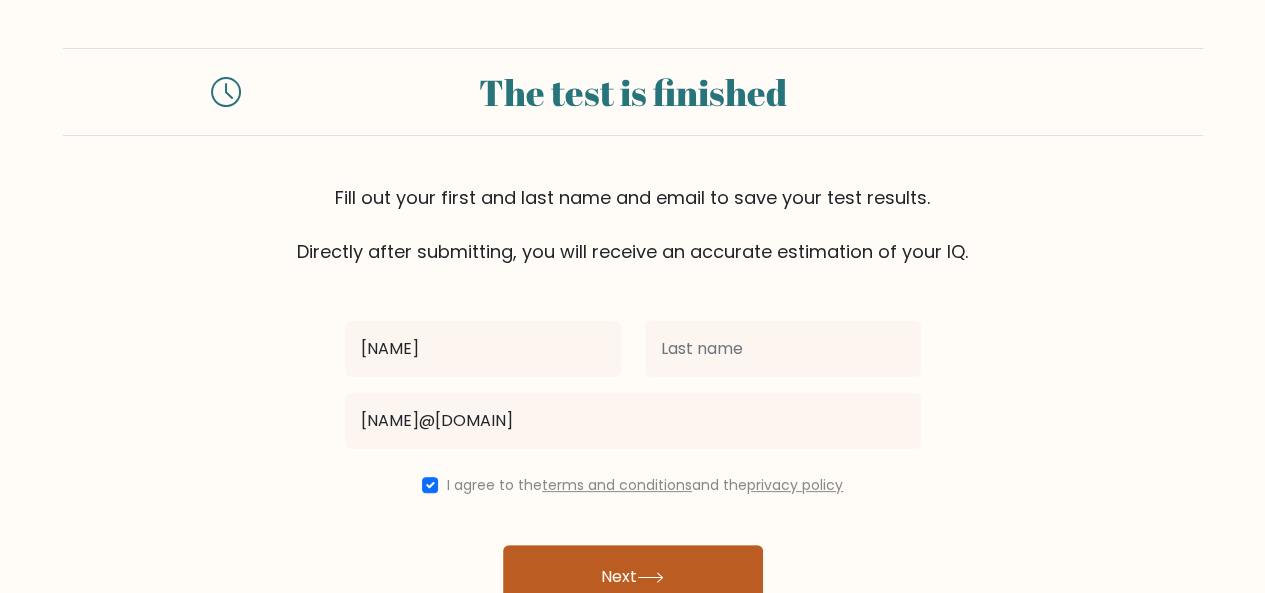 click on "Next" at bounding box center [633, 577] 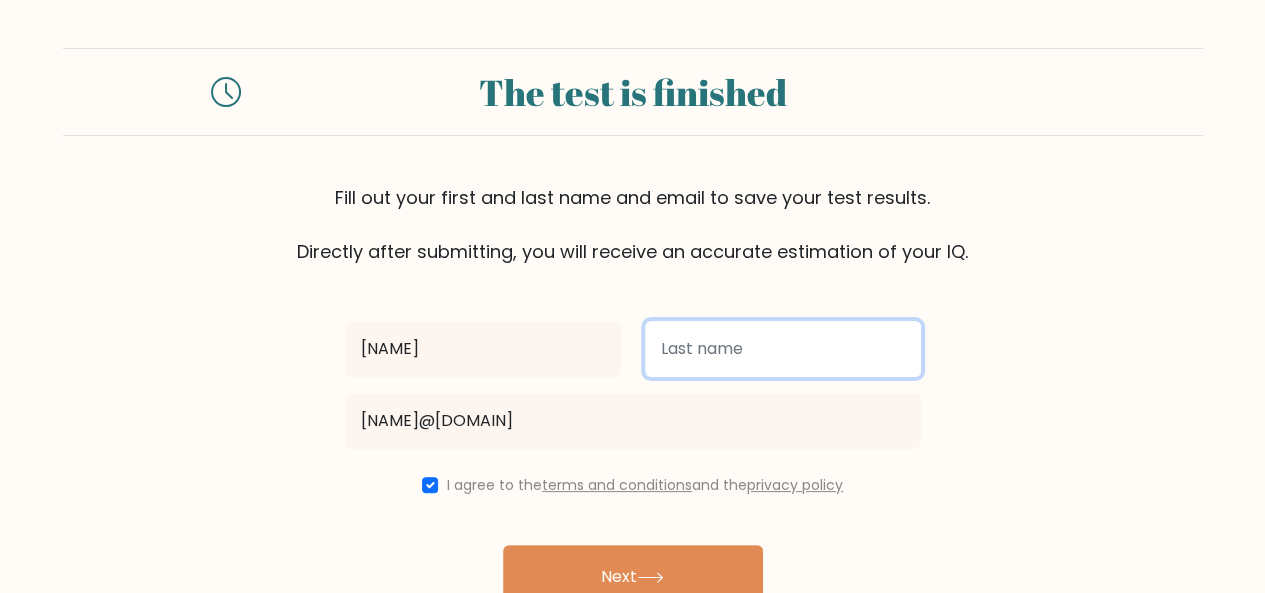 click at bounding box center [783, 349] 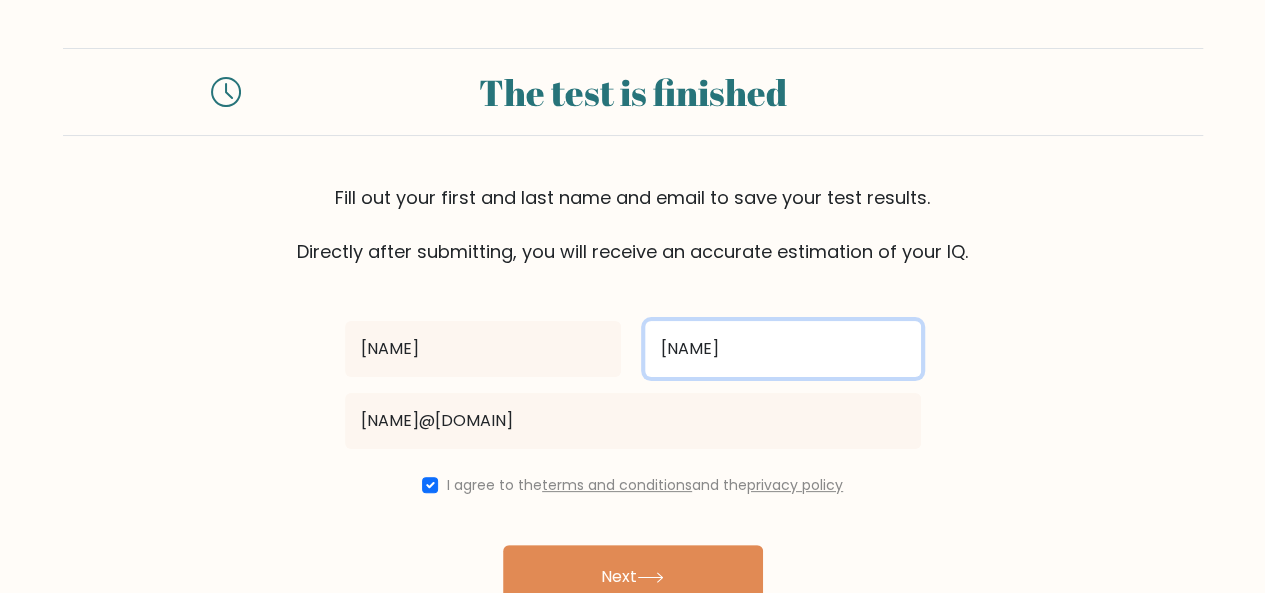 type on "[PERSON]" 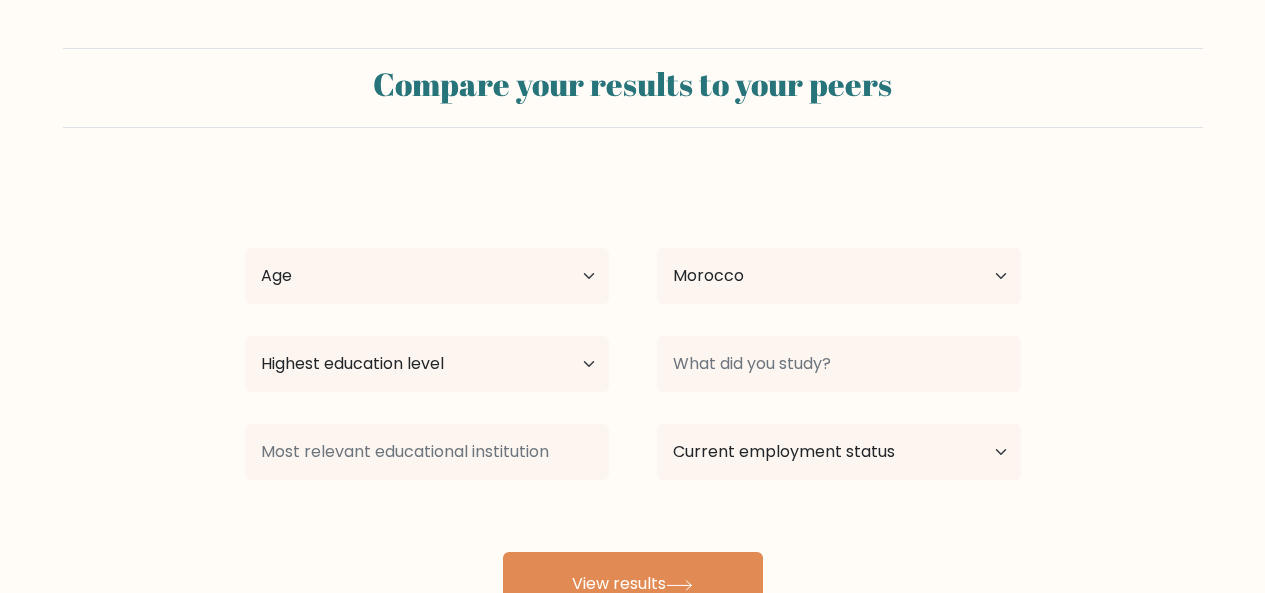 scroll, scrollTop: 0, scrollLeft: 0, axis: both 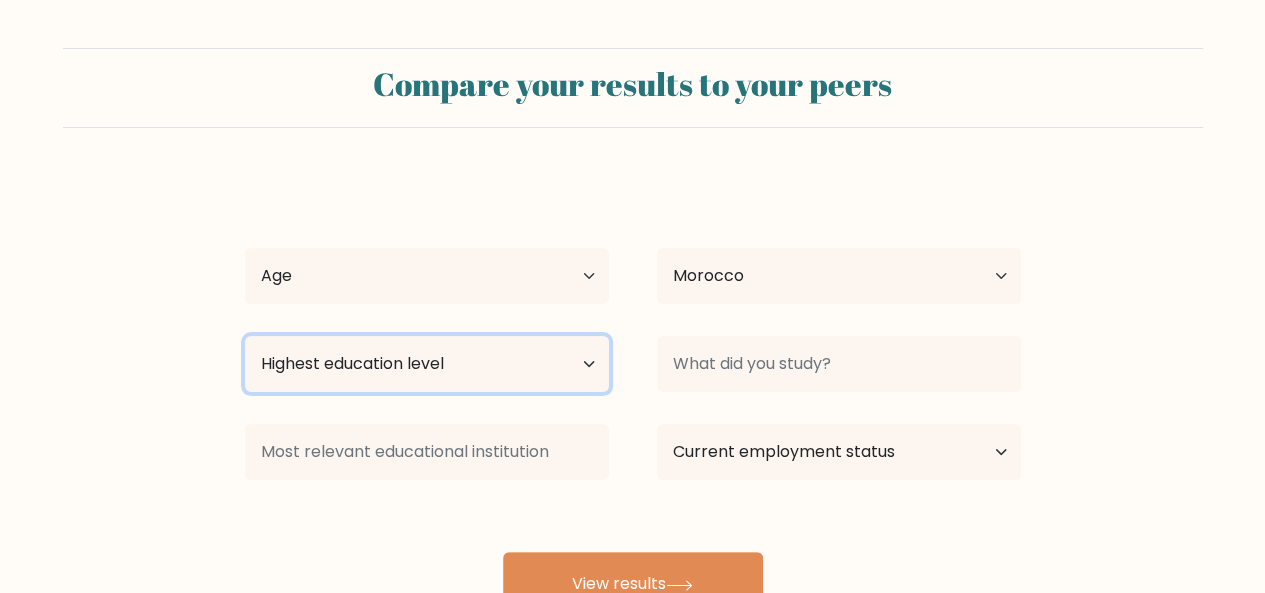 click on "Highest education level
No schooling
Primary
Lower Secondary
Upper Secondary
Occupation Specific
Bachelor's degree
Master's degree
Doctoral degree" at bounding box center (427, 364) 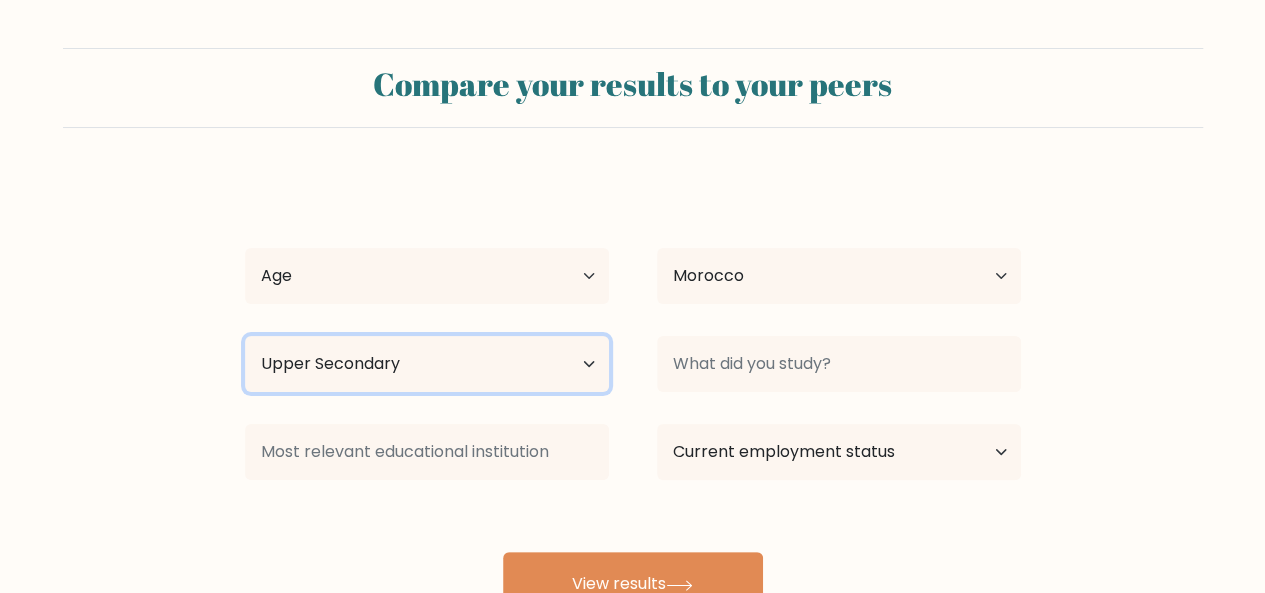 click on "Highest education level
No schooling
Primary
Lower Secondary
Upper Secondary
Occupation Specific
Bachelor's degree
Master's degree
Doctoral degree" at bounding box center [427, 364] 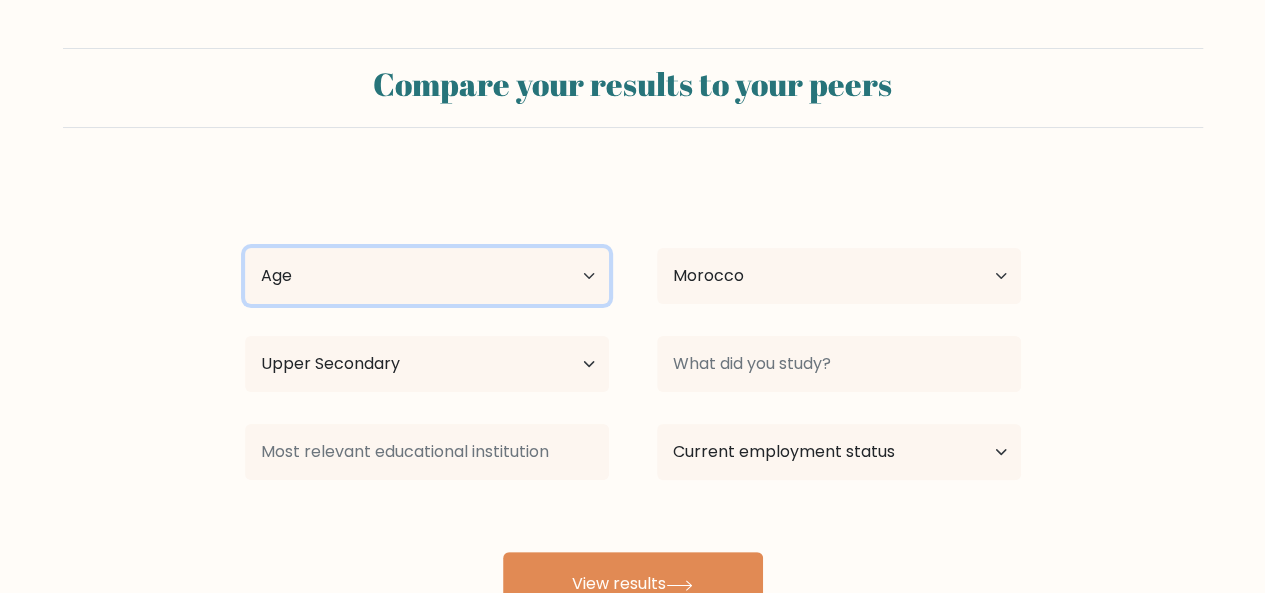 click on "Age
Under 18 years old
18-24 years old
25-34 years old
35-44 years old
45-54 years old
55-64 years old
65 years old and above" at bounding box center [427, 276] 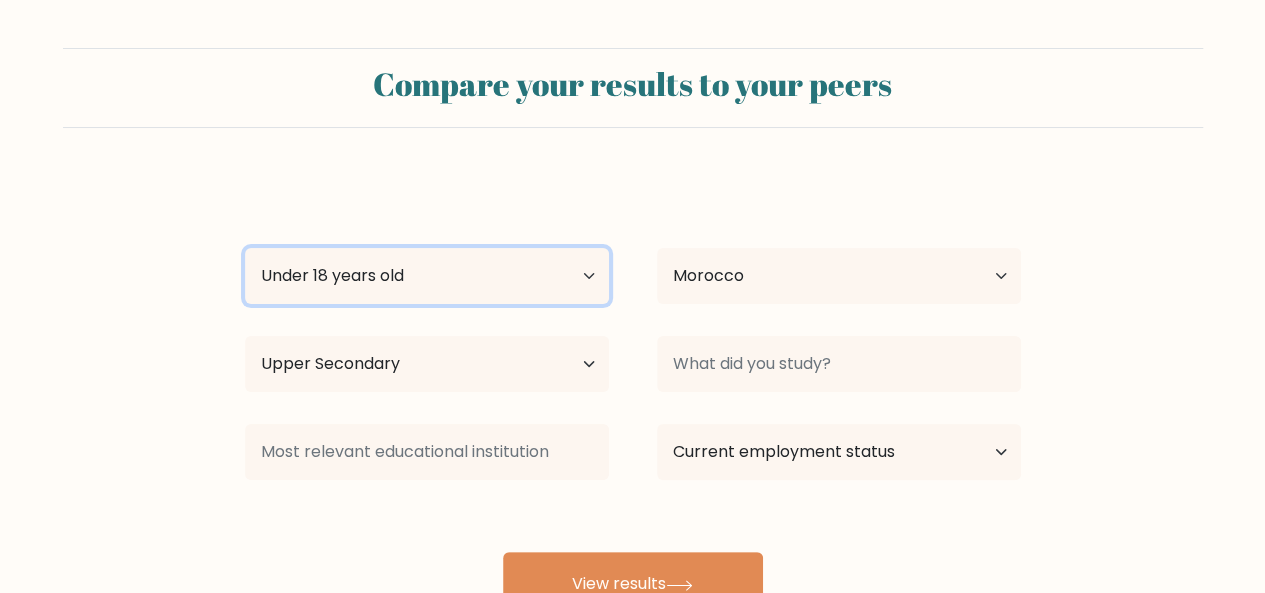 click on "Age
Under 18 years old
18-24 years old
25-34 years old
35-44 years old
45-54 years old
55-64 years old
65 years old and above" at bounding box center [427, 276] 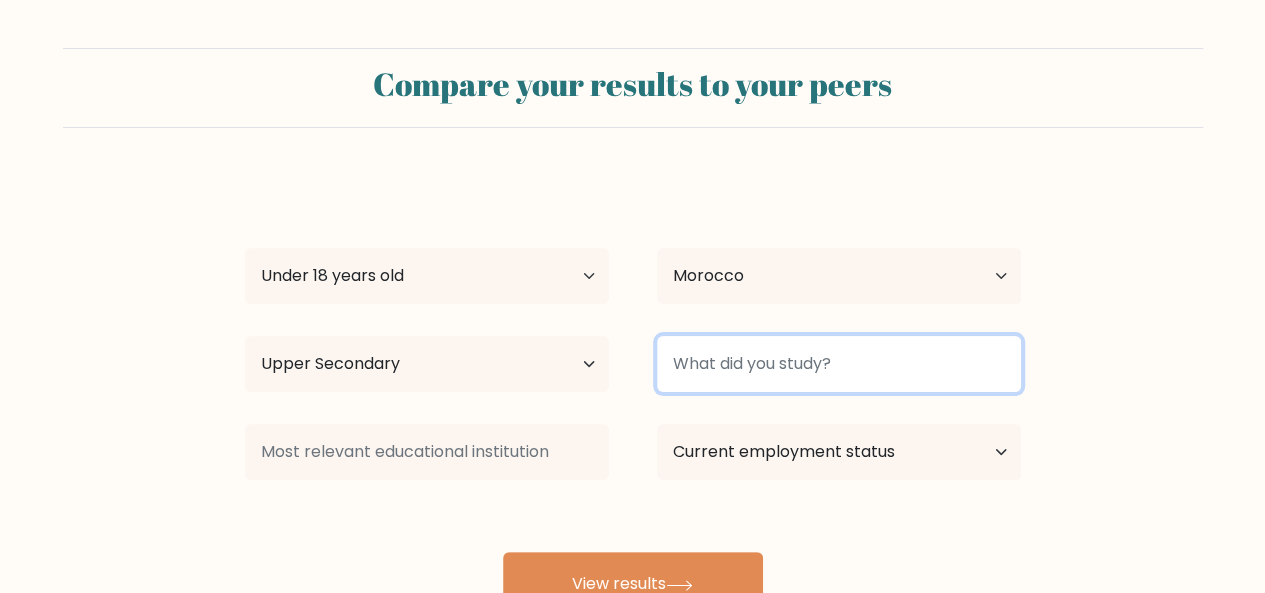 click at bounding box center [839, 364] 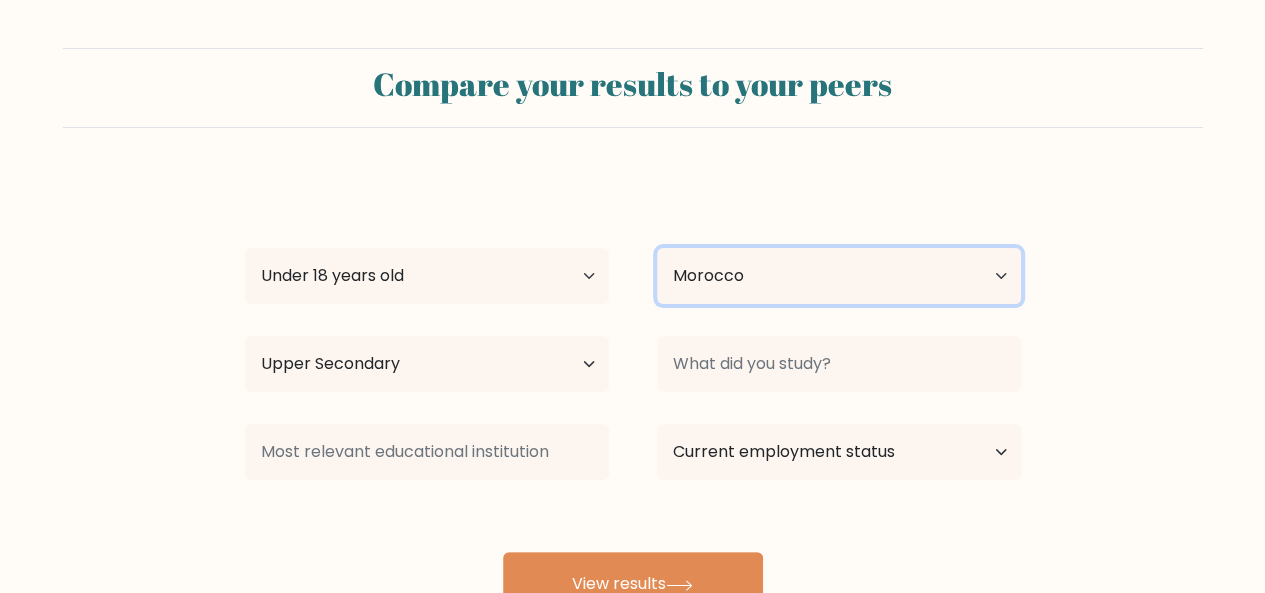 click on "Country
Afghanistan
Albania
Algeria
American Samoa
Andorra
Angola
Anguilla
Antarctica
Antigua and Barbuda
Argentina
Armenia
Aruba
Australia
Austria
Azerbaijan
Bahamas
Bahrain
Bangladesh
Barbados
Belarus
Belgium
Belize
Benin
Bermuda
Bhutan
Bolivia
Bonaire, Sint Eustatius and Saba
Bosnia and Herzegovina
Botswana
Bouvet Island
Brazil
British Indian Ocean Territory
Brunei
Bulgaria
Burkina Faso
Burundi
Cabo Verde
Cambodia
Cameroon
Canada
Cayman Islands
Central African Republic
Chad
Chile
China
Christmas Island
Cocos (Keeling) Islands
Colombia
Comoros
Congo
Congo (the Democratic Republic of the)
Cook Islands
Costa Rica
Côte d'Ivoire
Croatia
Cuba" at bounding box center (839, 276) 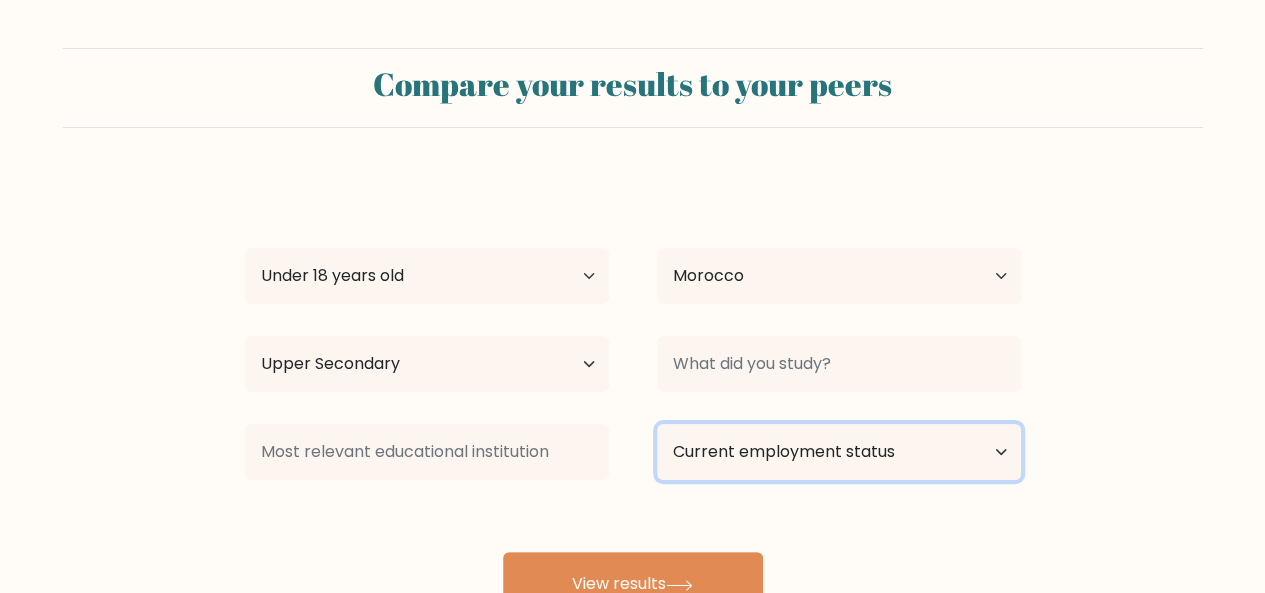 click on "Current employment status
Employed
Student
Retired
Other / prefer not to answer" at bounding box center (839, 452) 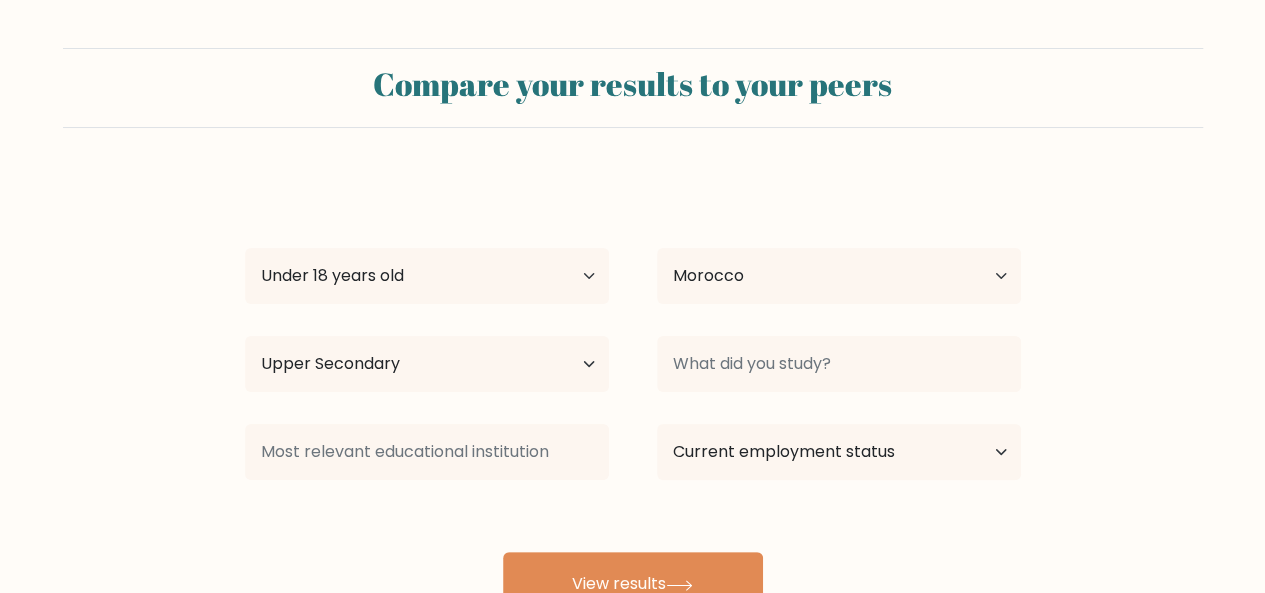 click on "Compare your results to your peers
[PERSON]
[PERSON]
Age
Under 18 years old
18-24 years old
25-34 years old
35-44 years old
45-54 years old
55-64 years old
65 years old and above
Country
Afghanistan
Albania
Algeria
American Samoa
Andorra
Angola
Anguilla
Antarctica
Antigua and Barbuda
Argentina
Armenia
Aruba
Australia" at bounding box center [632, 332] 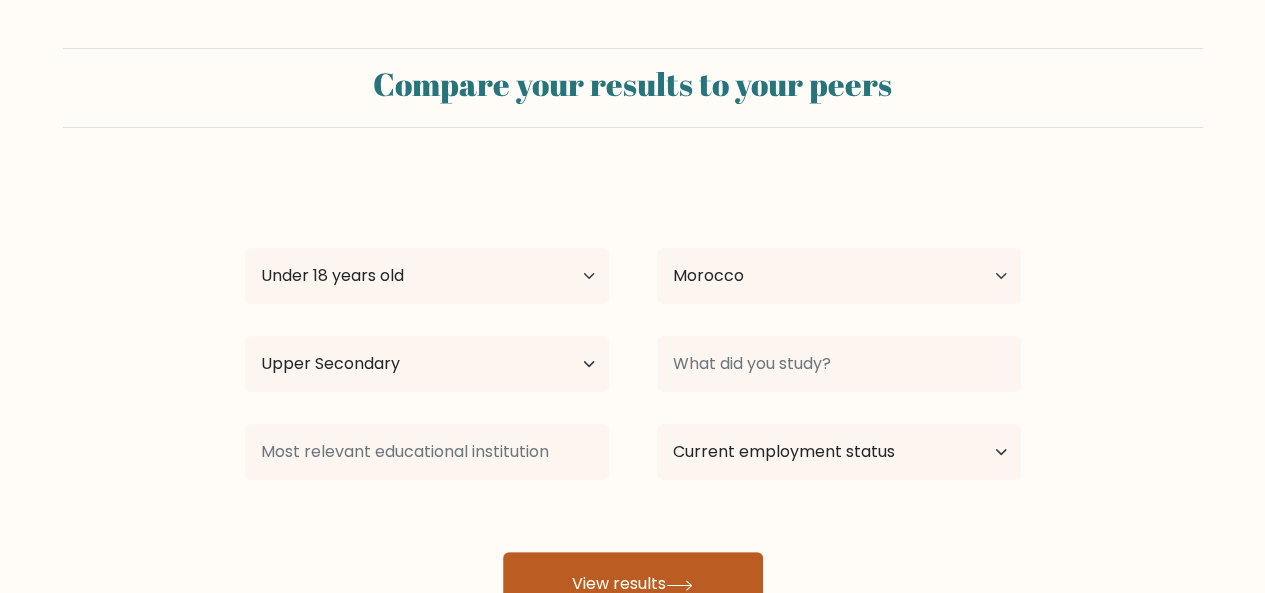 click at bounding box center [679, 585] 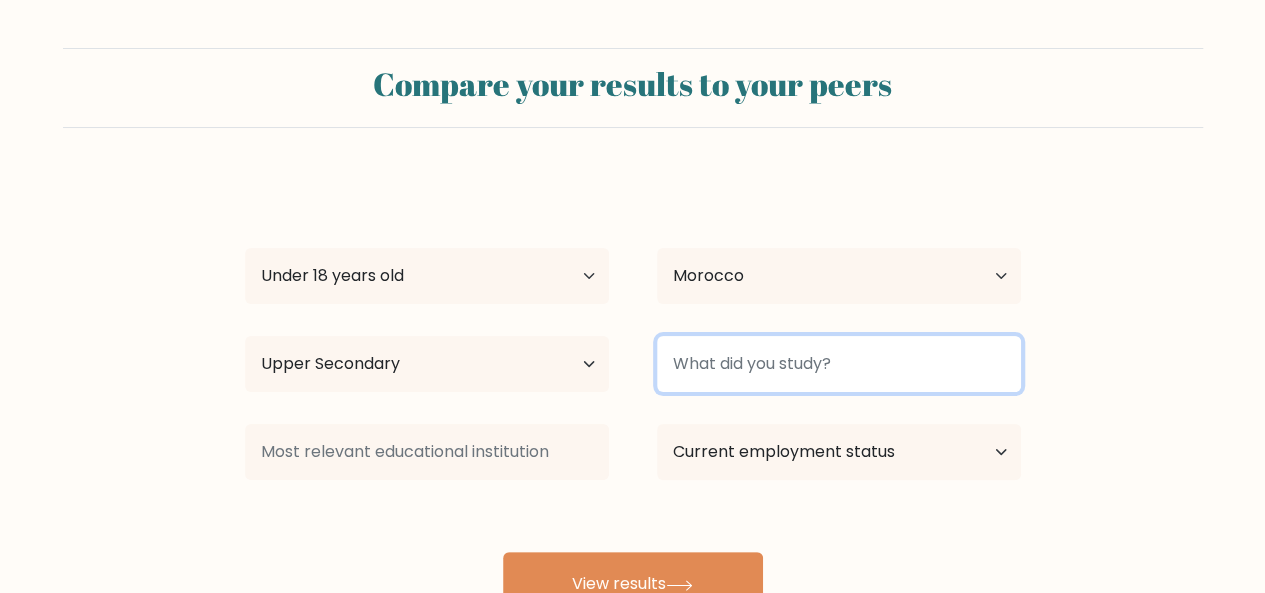 click at bounding box center (839, 364) 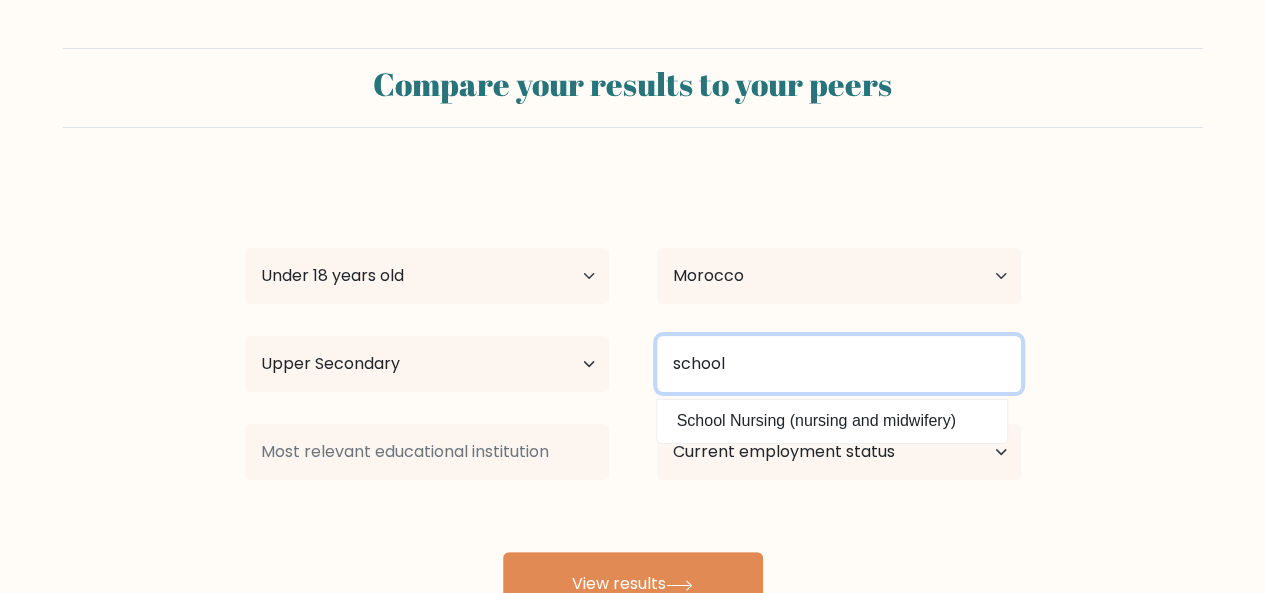 type on "school" 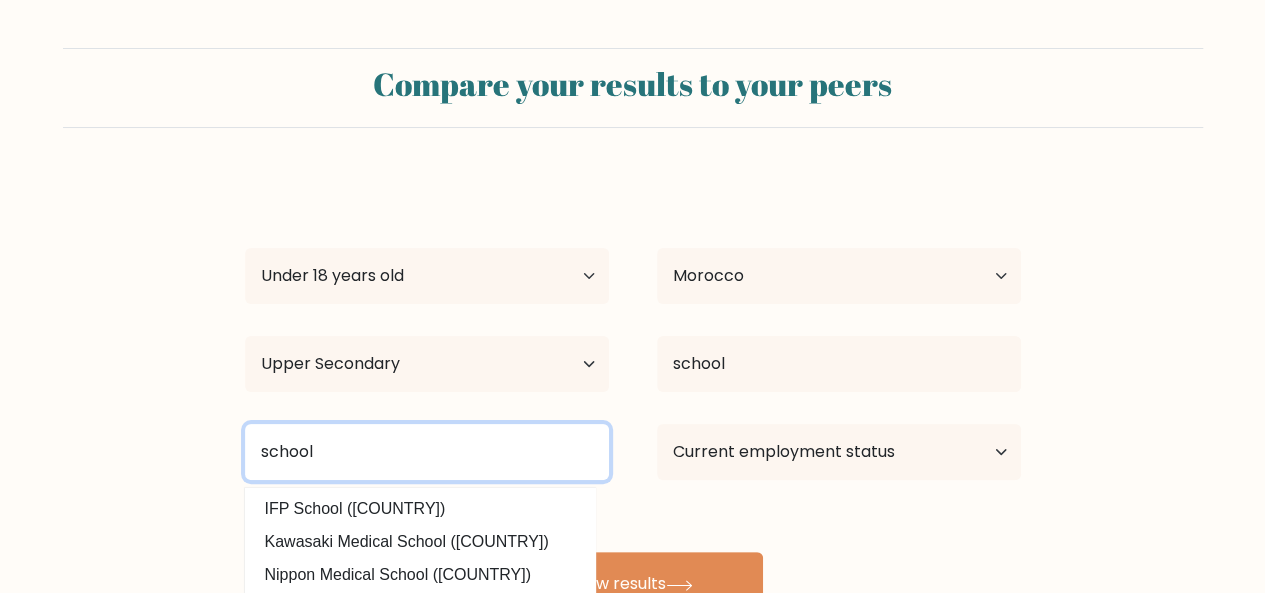 click on "school" at bounding box center (427, 452) 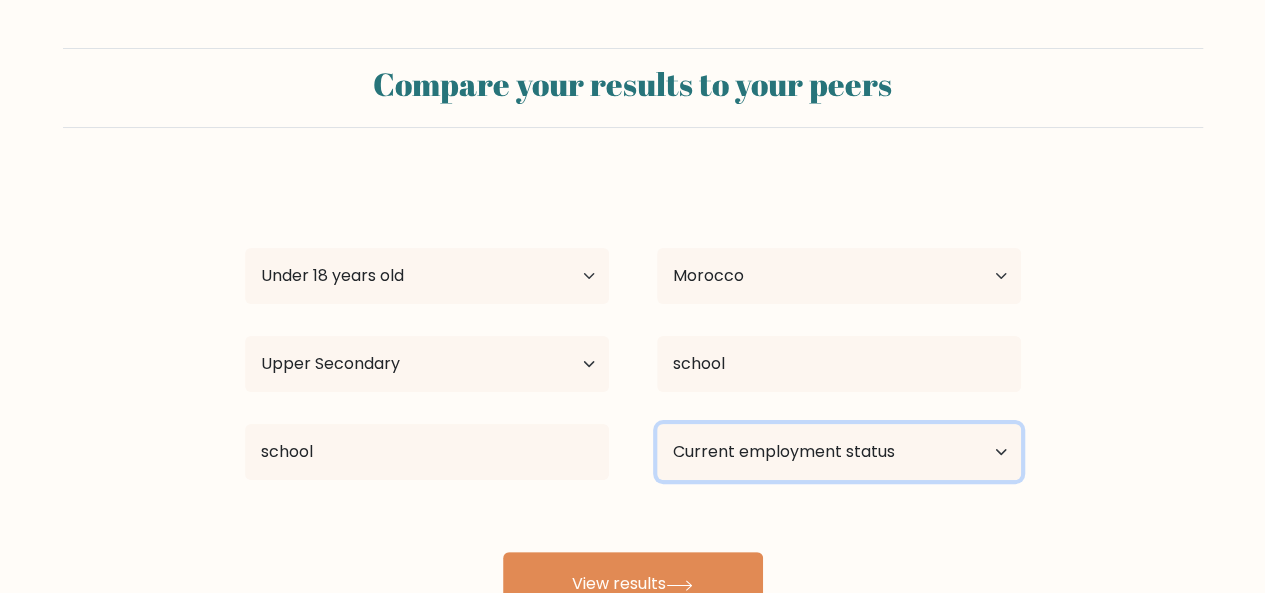 click on "Current employment status
Employed
Student
Retired
Other / prefer not to answer" at bounding box center [839, 452] 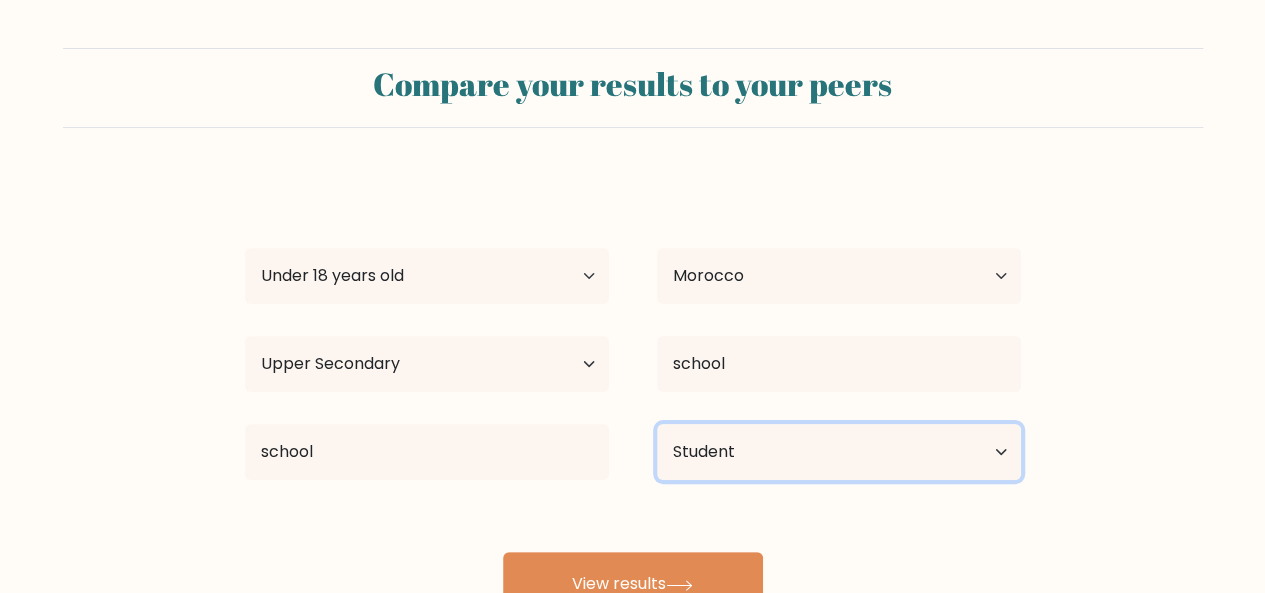 click on "Current employment status
Employed
Student
Retired
Other / prefer not to answer" at bounding box center (839, 452) 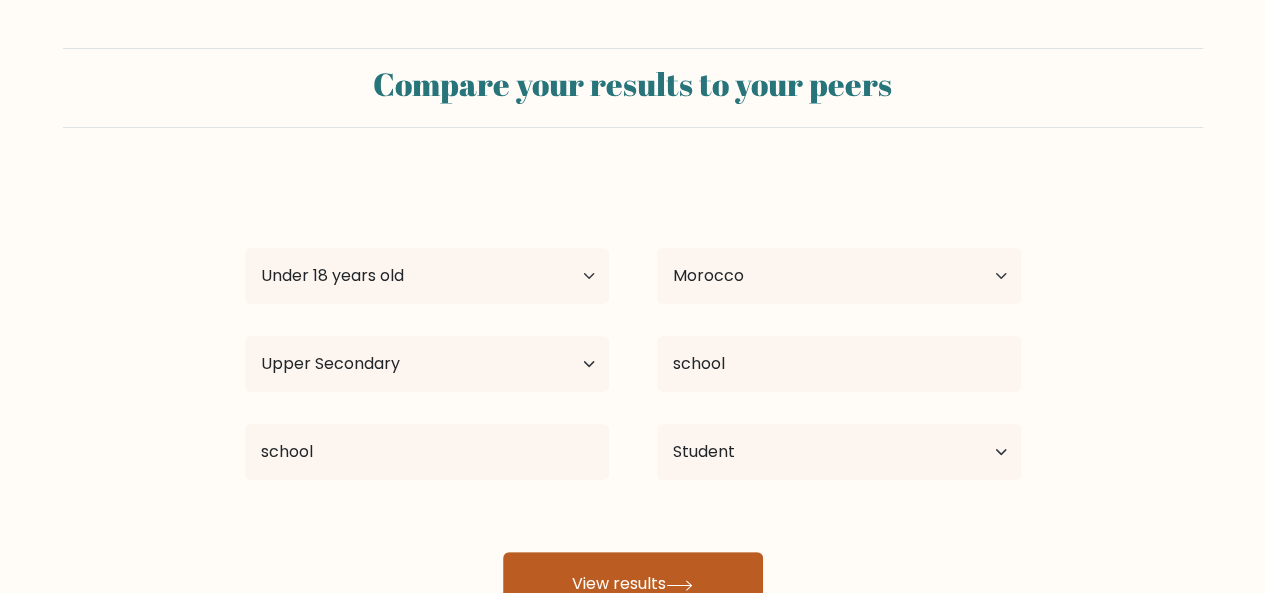 click at bounding box center [679, 585] 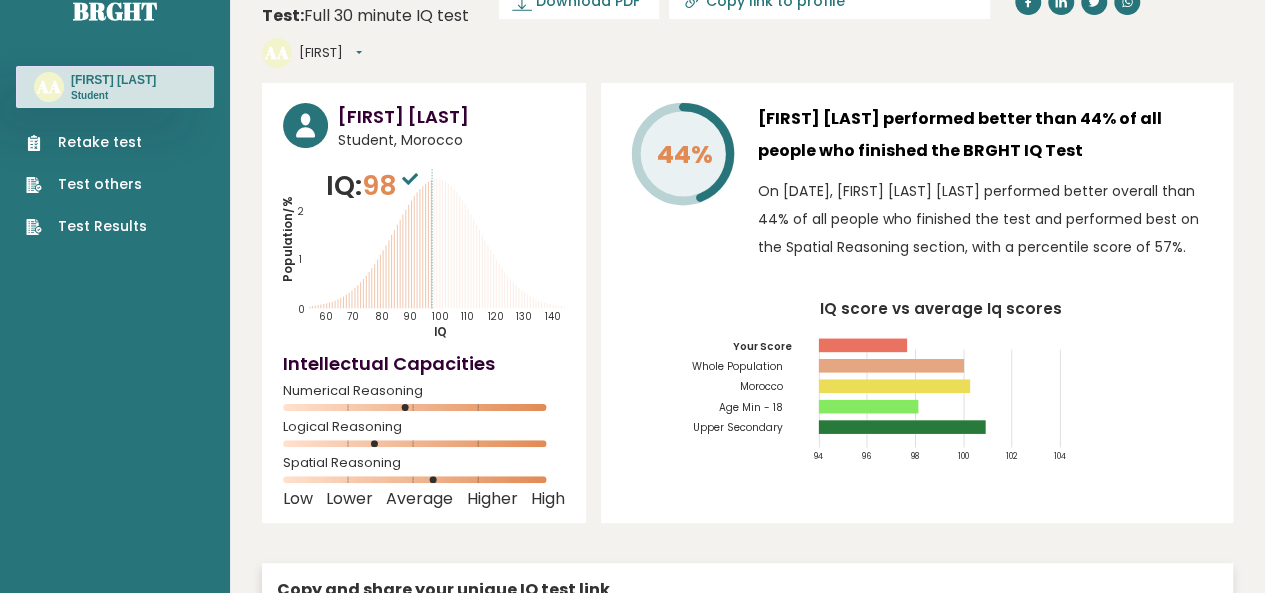 scroll, scrollTop: 0, scrollLeft: 0, axis: both 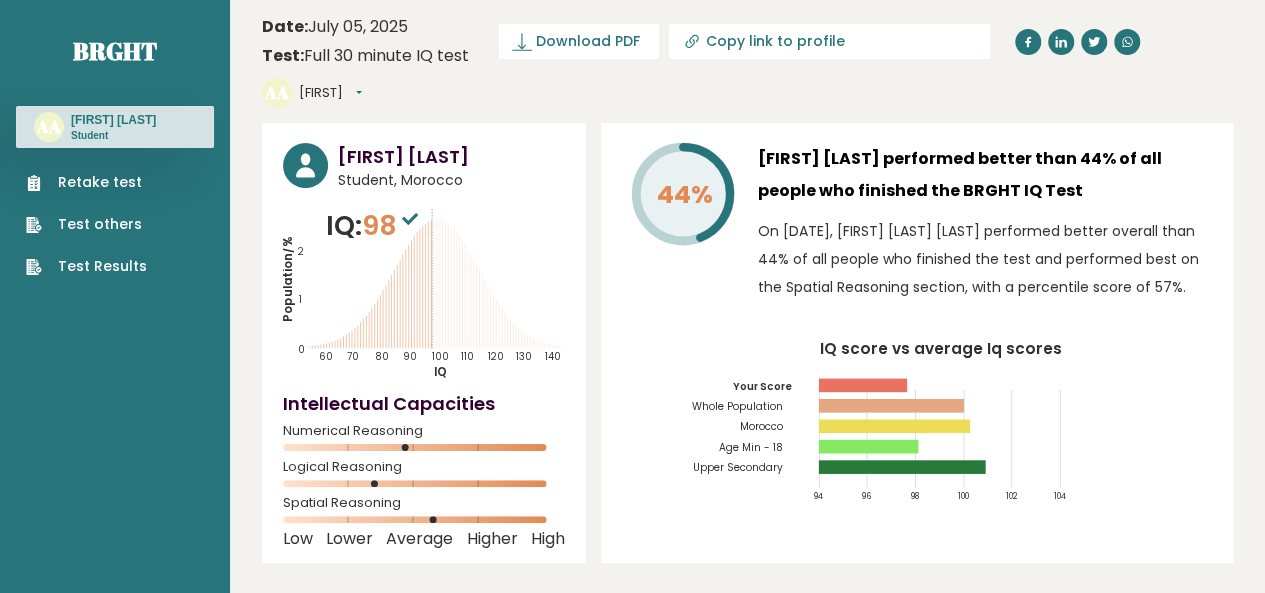 click at bounding box center (424, 447) 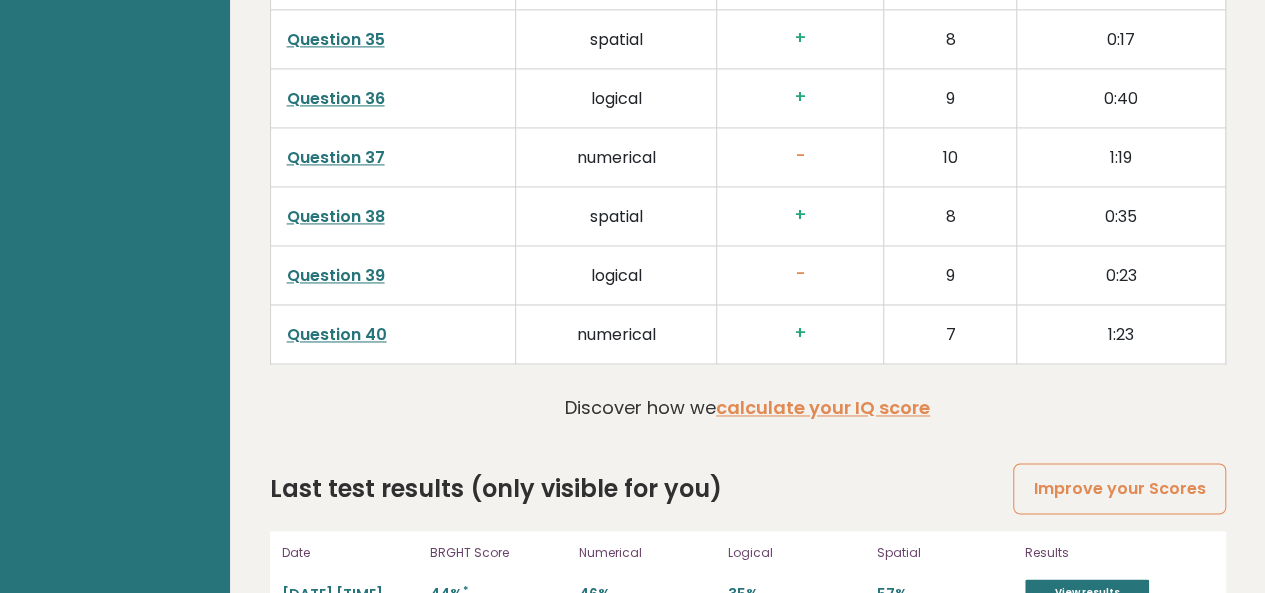 scroll, scrollTop: 5196, scrollLeft: 0, axis: vertical 